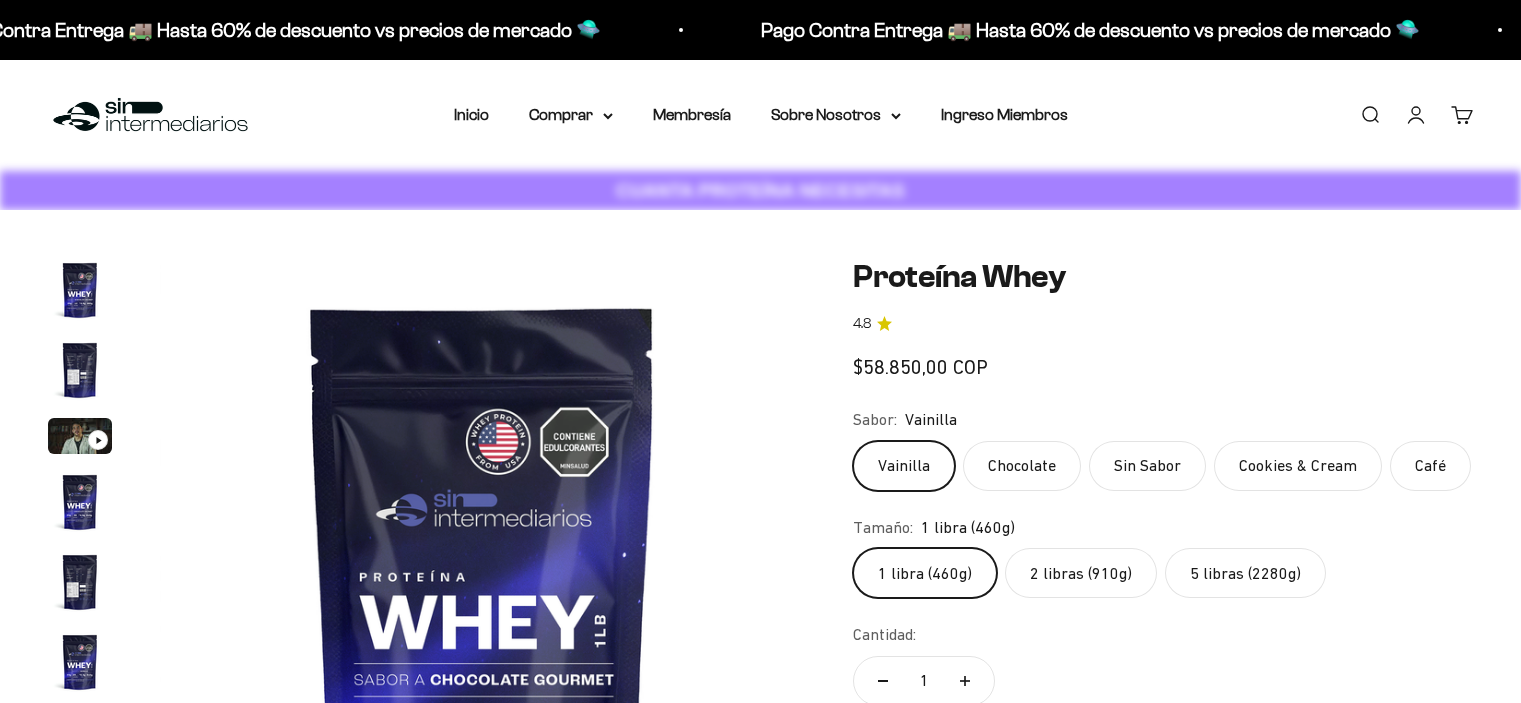 scroll, scrollTop: 0, scrollLeft: 0, axis: both 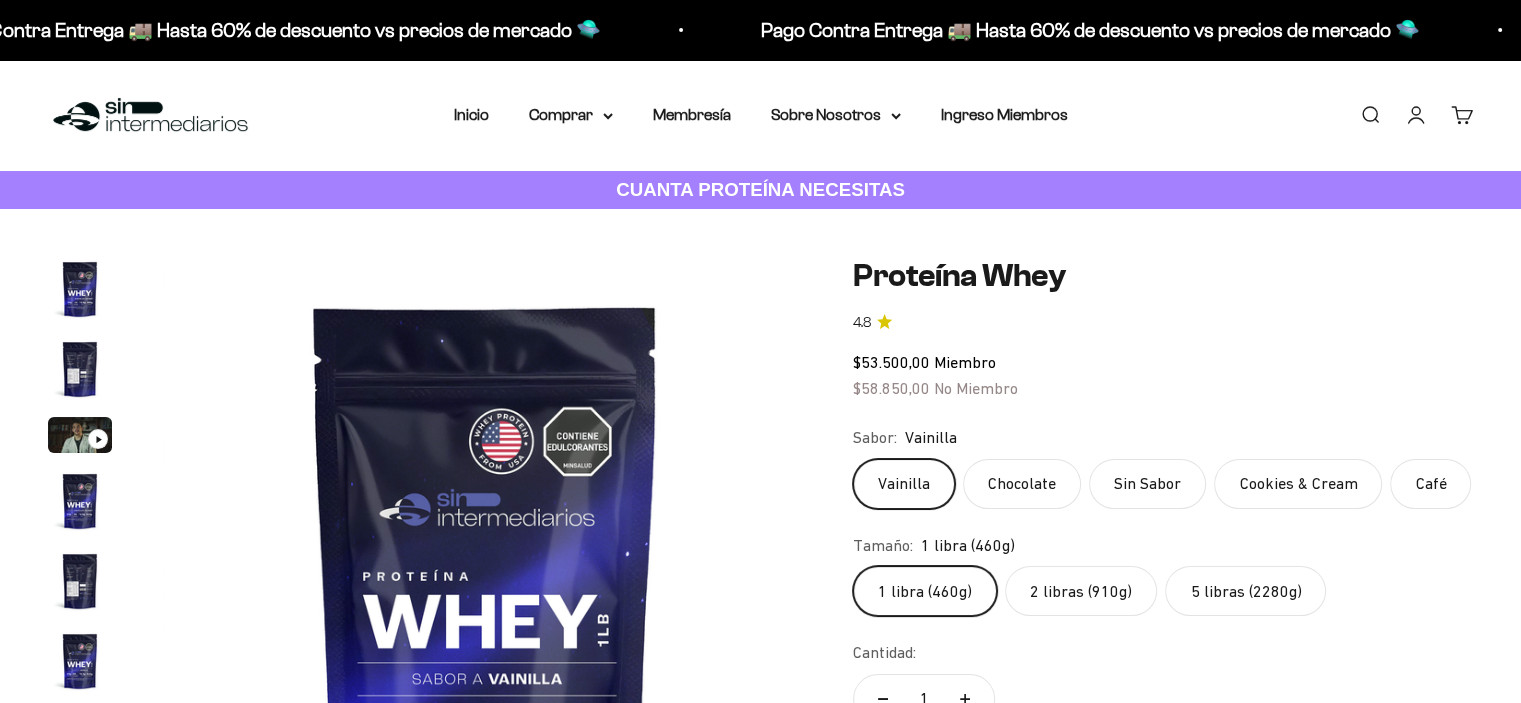 click on "Iniciar sesión" at bounding box center [1416, 115] 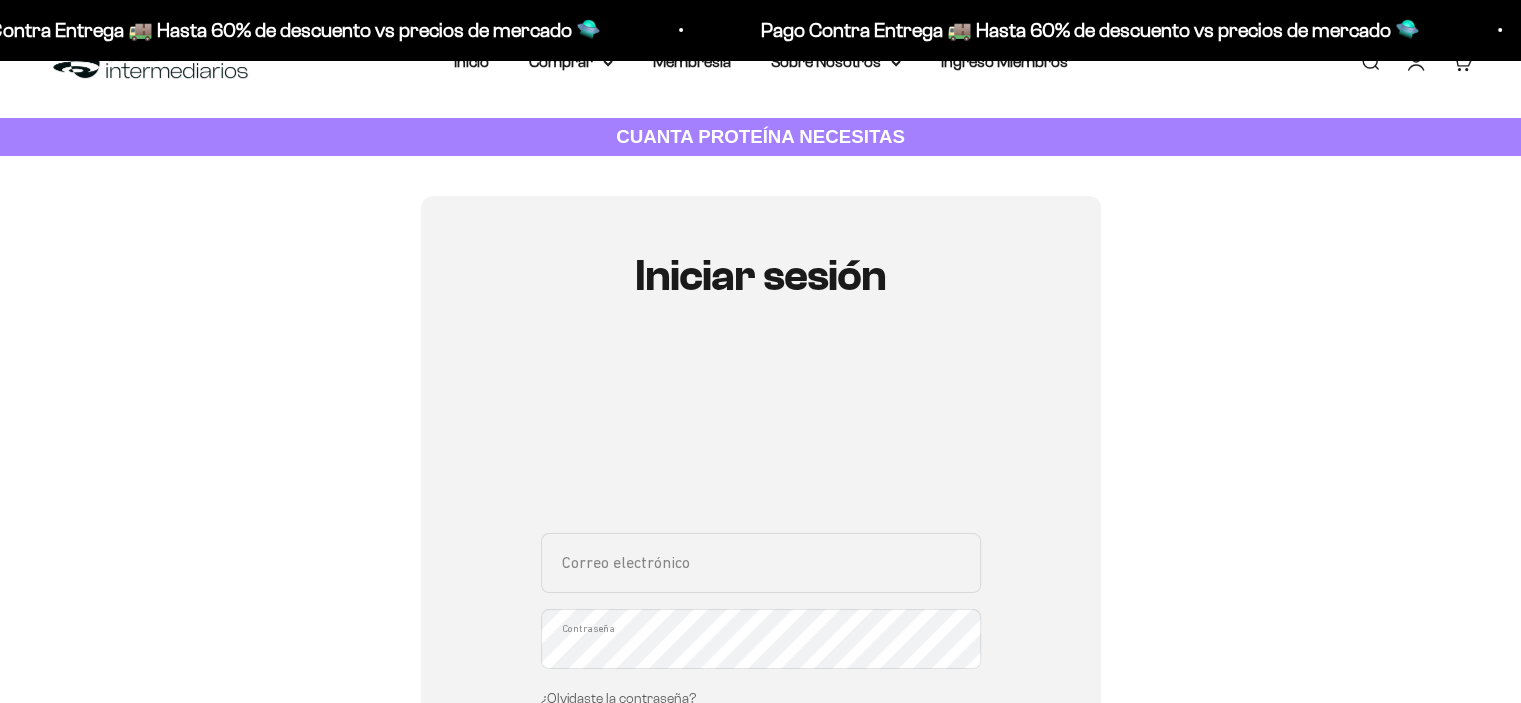 scroll, scrollTop: 200, scrollLeft: 0, axis: vertical 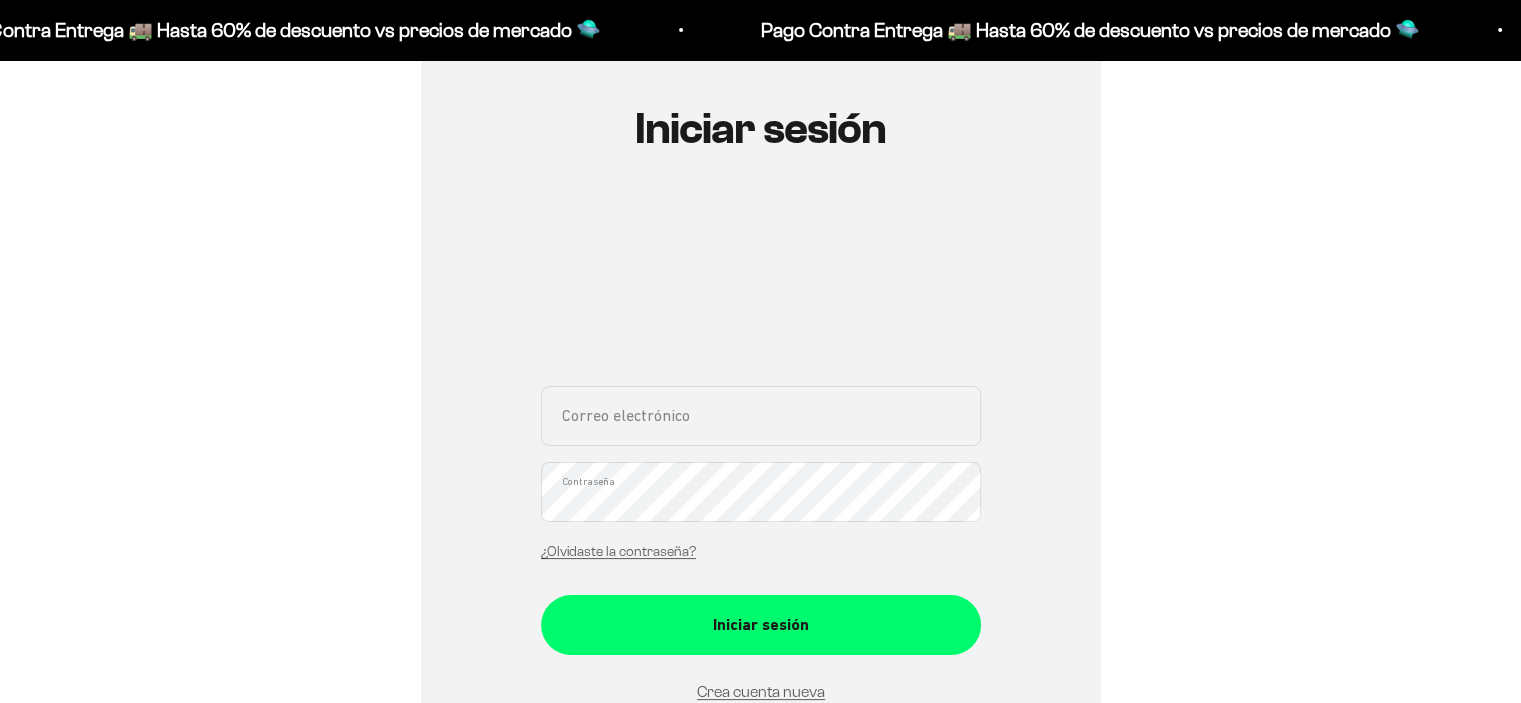 click on "Correo electrónico" at bounding box center [761, 416] 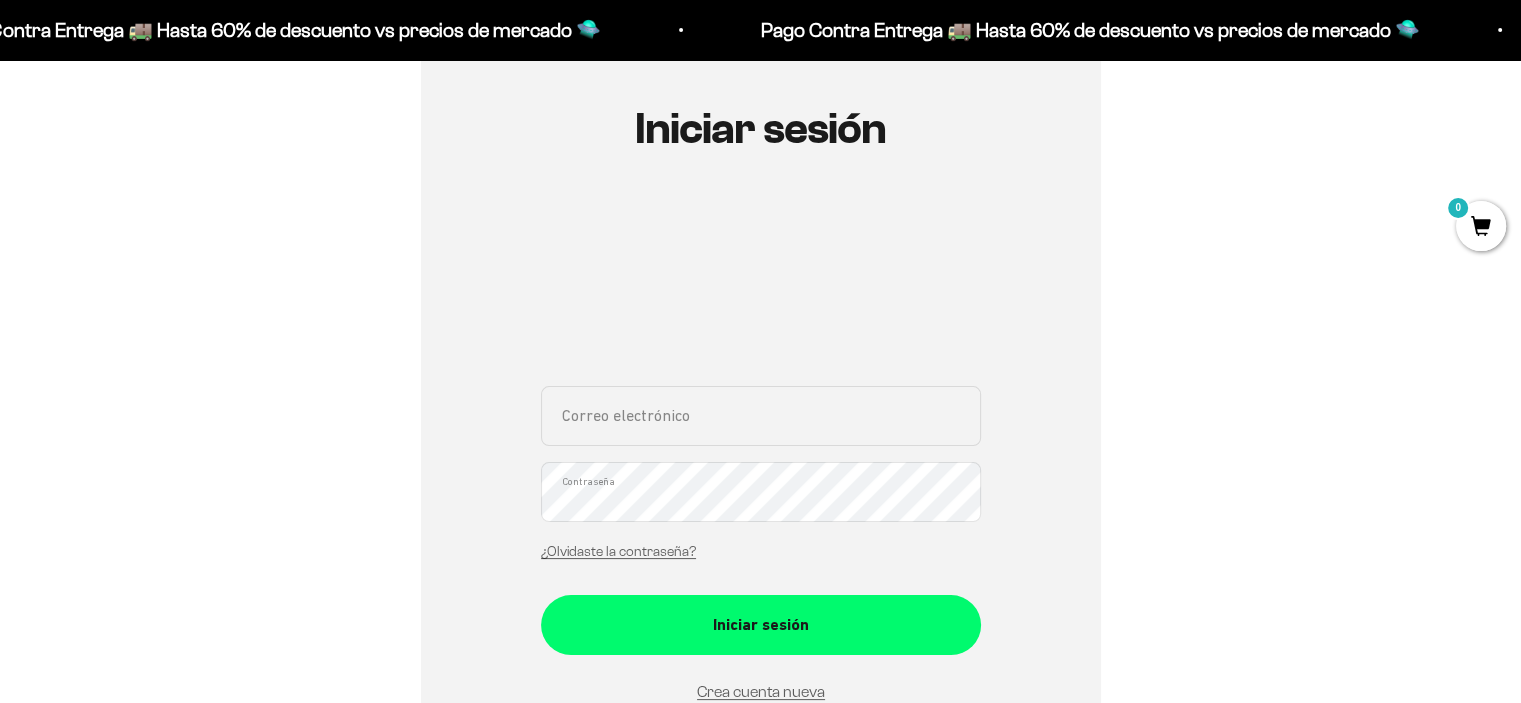click on "Correo electrónico" at bounding box center (761, 416) 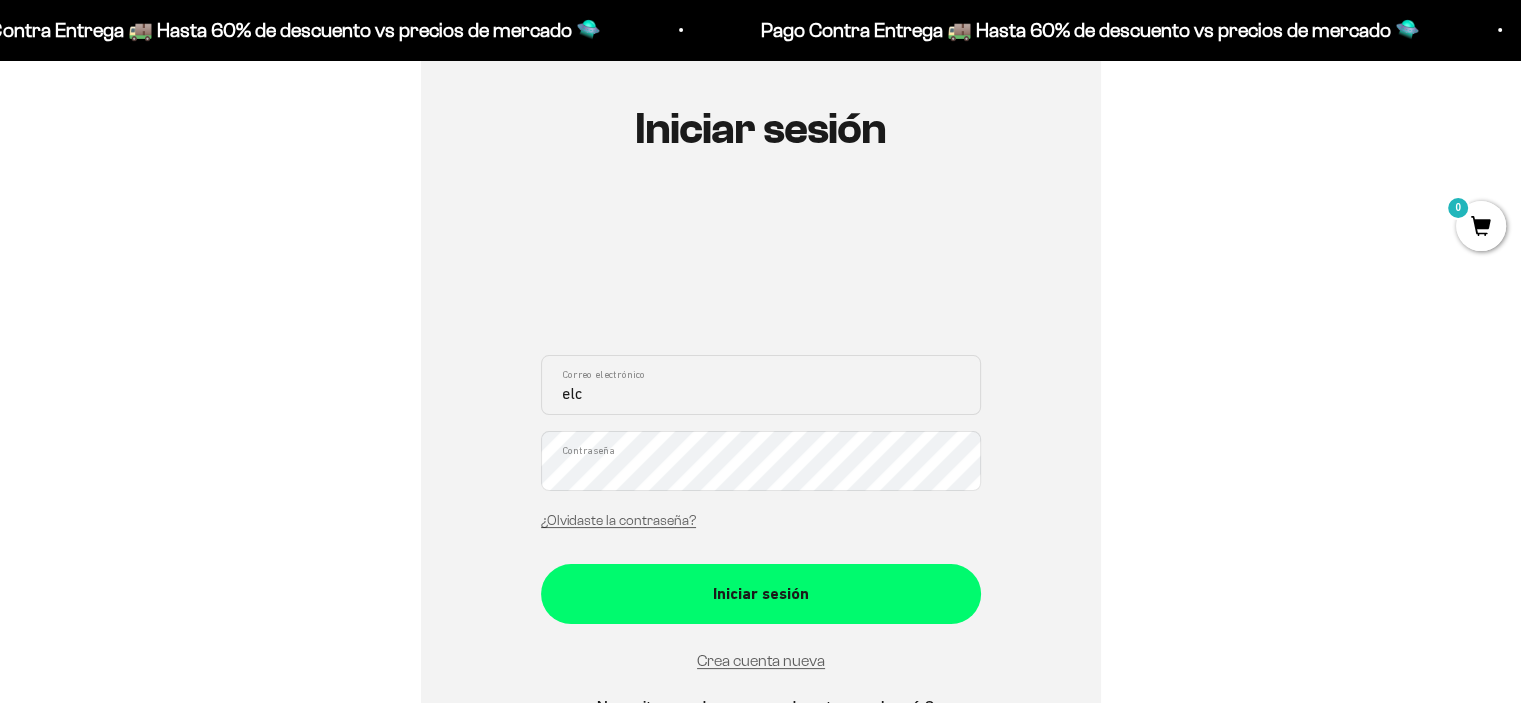 type on "elc" 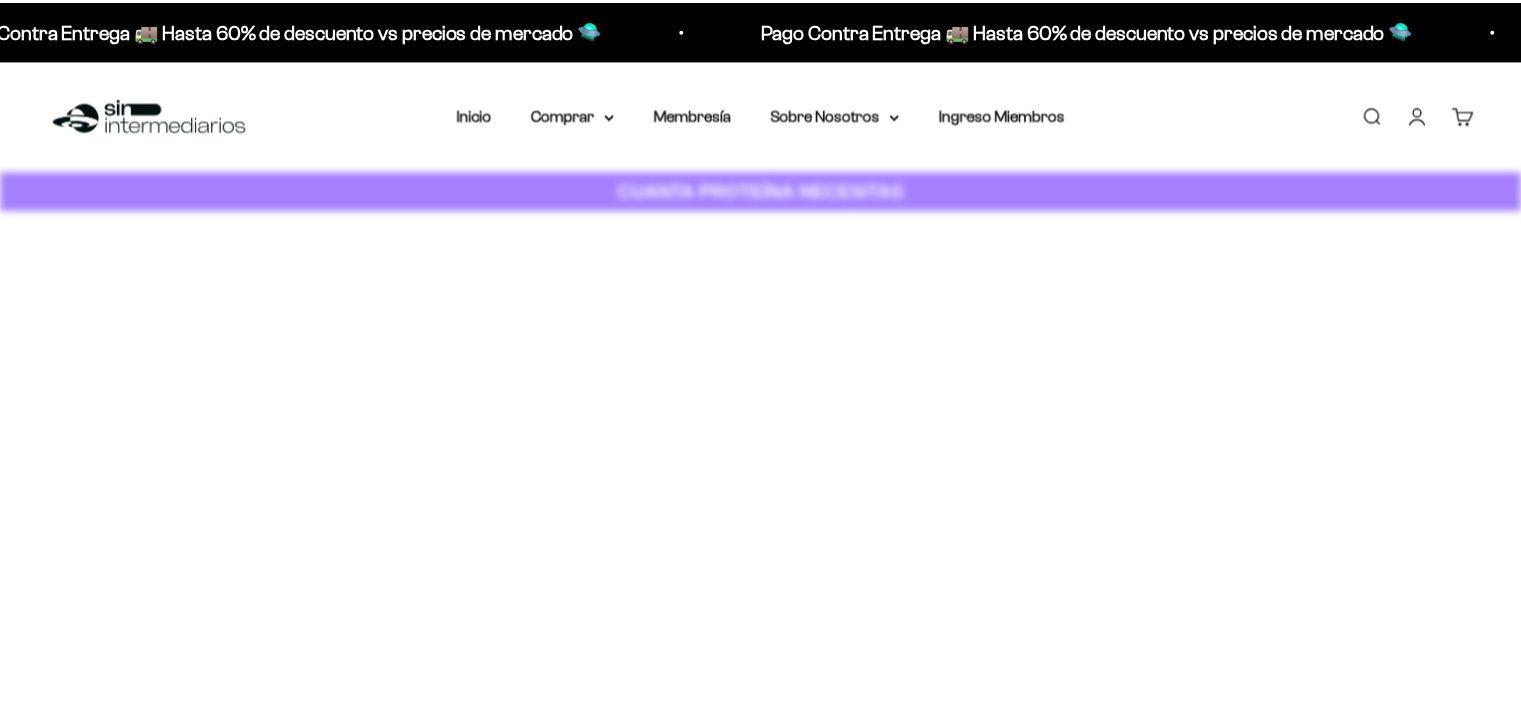 scroll, scrollTop: 0, scrollLeft: 0, axis: both 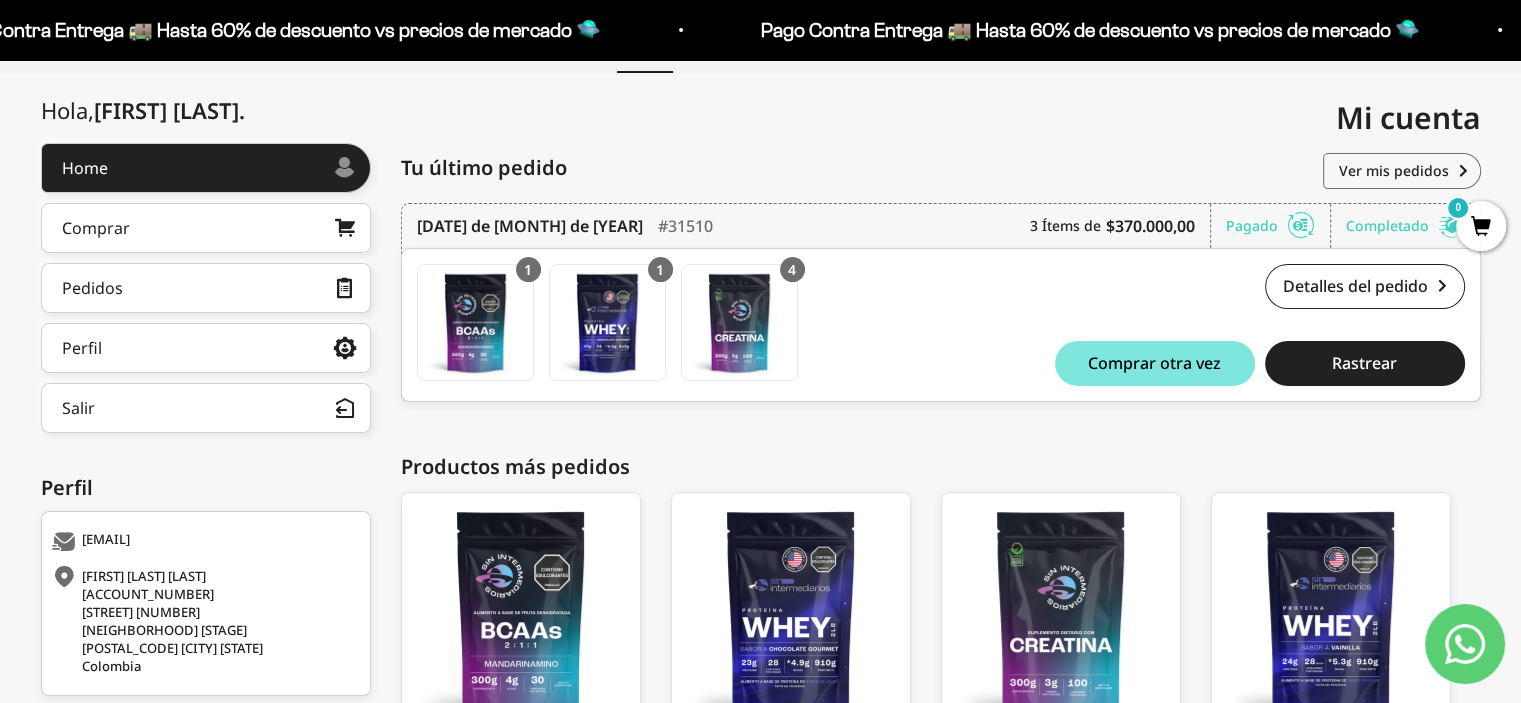 click on "Mi cuenta elchucon777@gmail.com" at bounding box center (1121, 118) 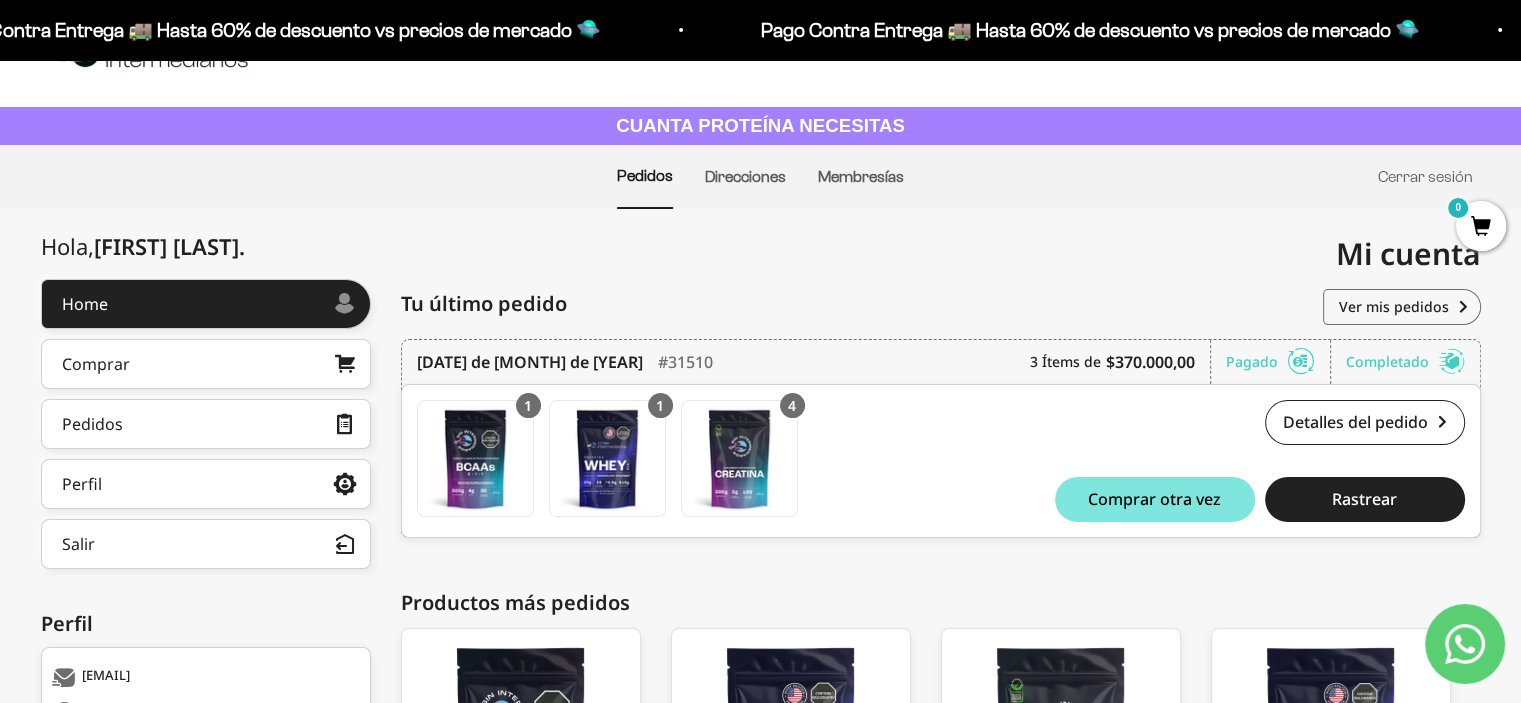 scroll, scrollTop: 100, scrollLeft: 0, axis: vertical 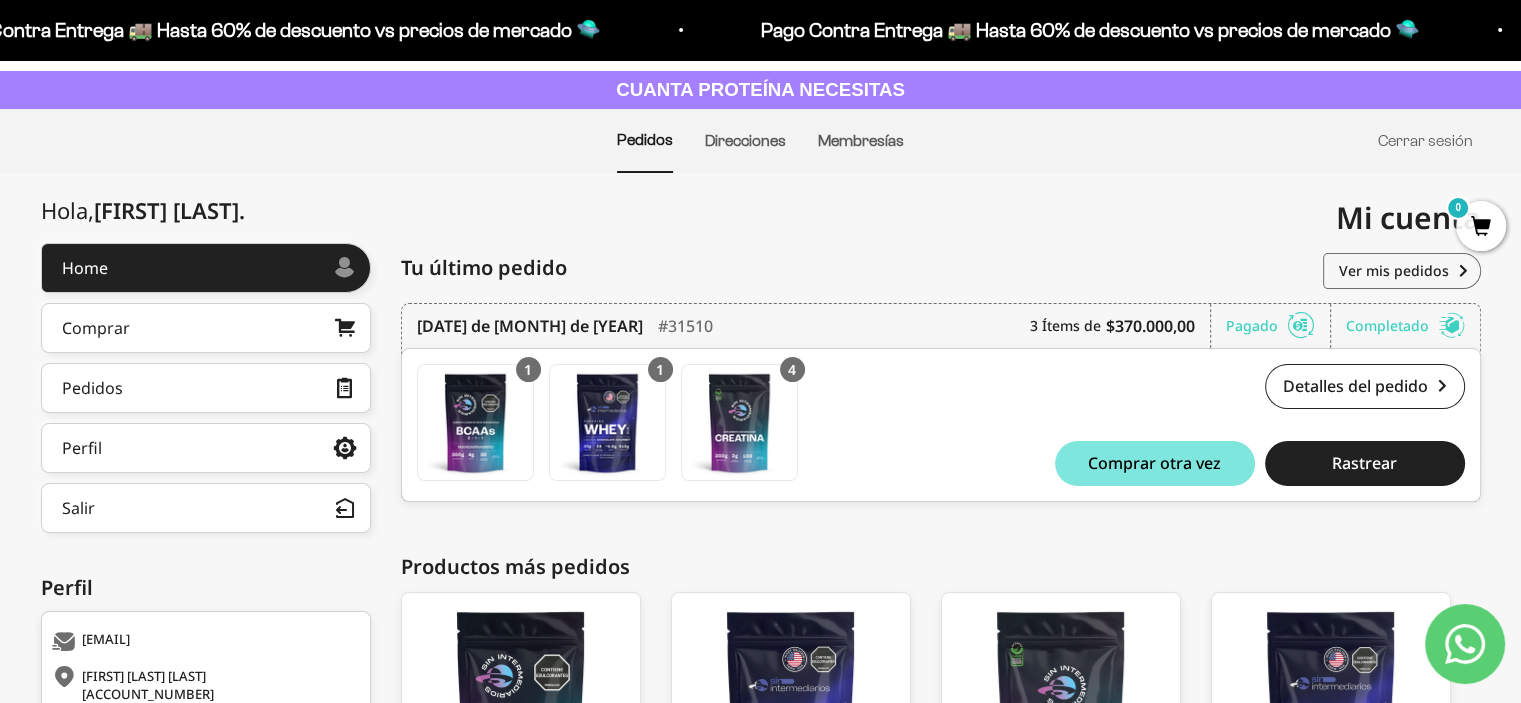 click on "Pedidos
Direcciones
Membresías
Cerrar sesión" at bounding box center [760, 141] 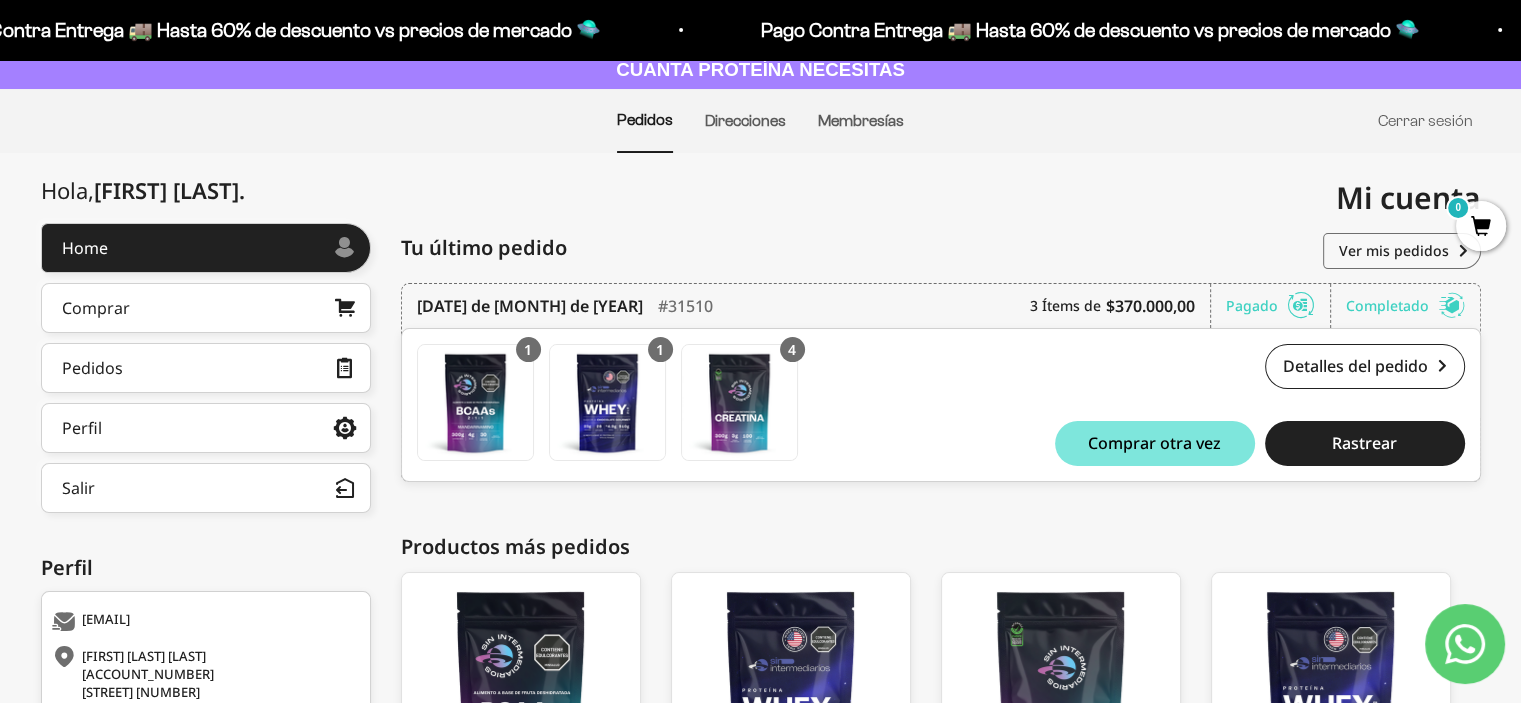 scroll, scrollTop: 84, scrollLeft: 0, axis: vertical 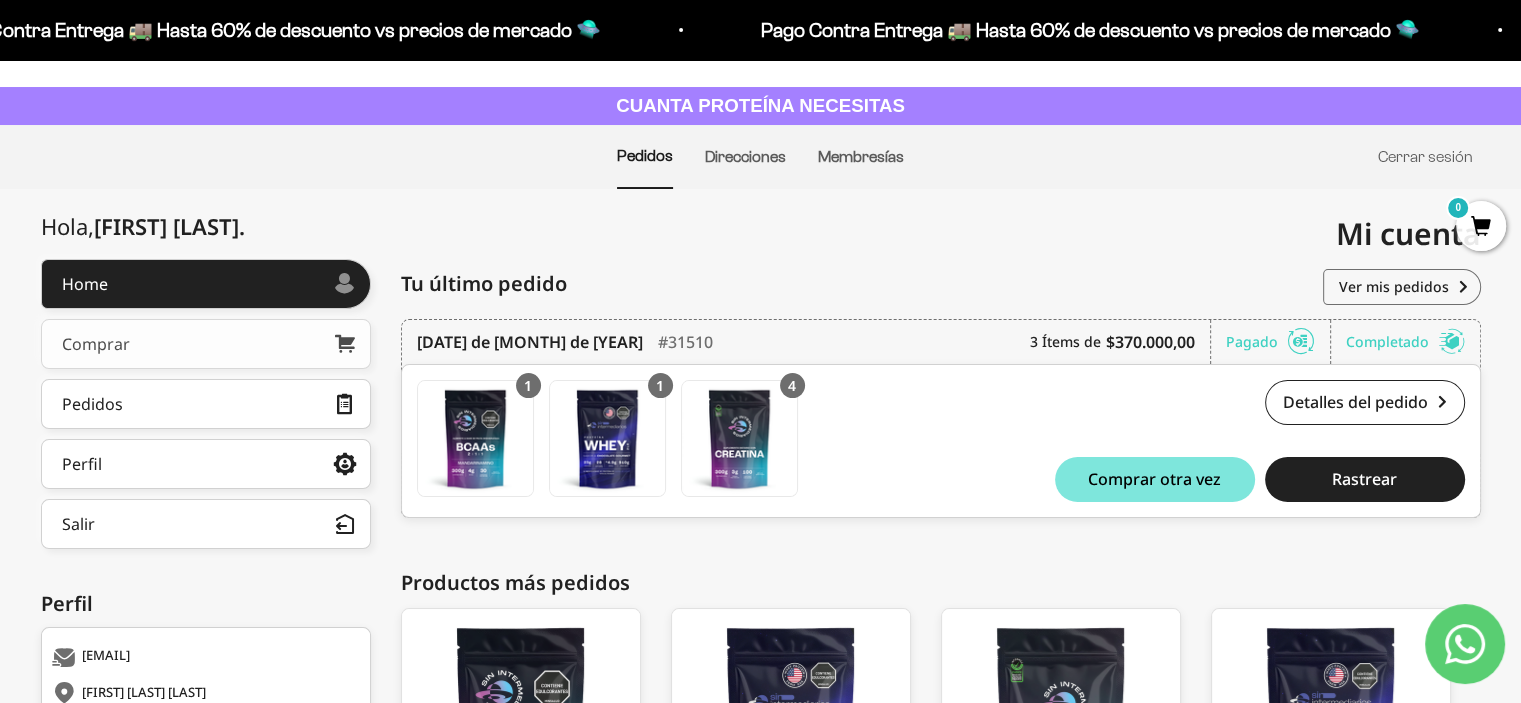 click on "Comprar" at bounding box center (206, 344) 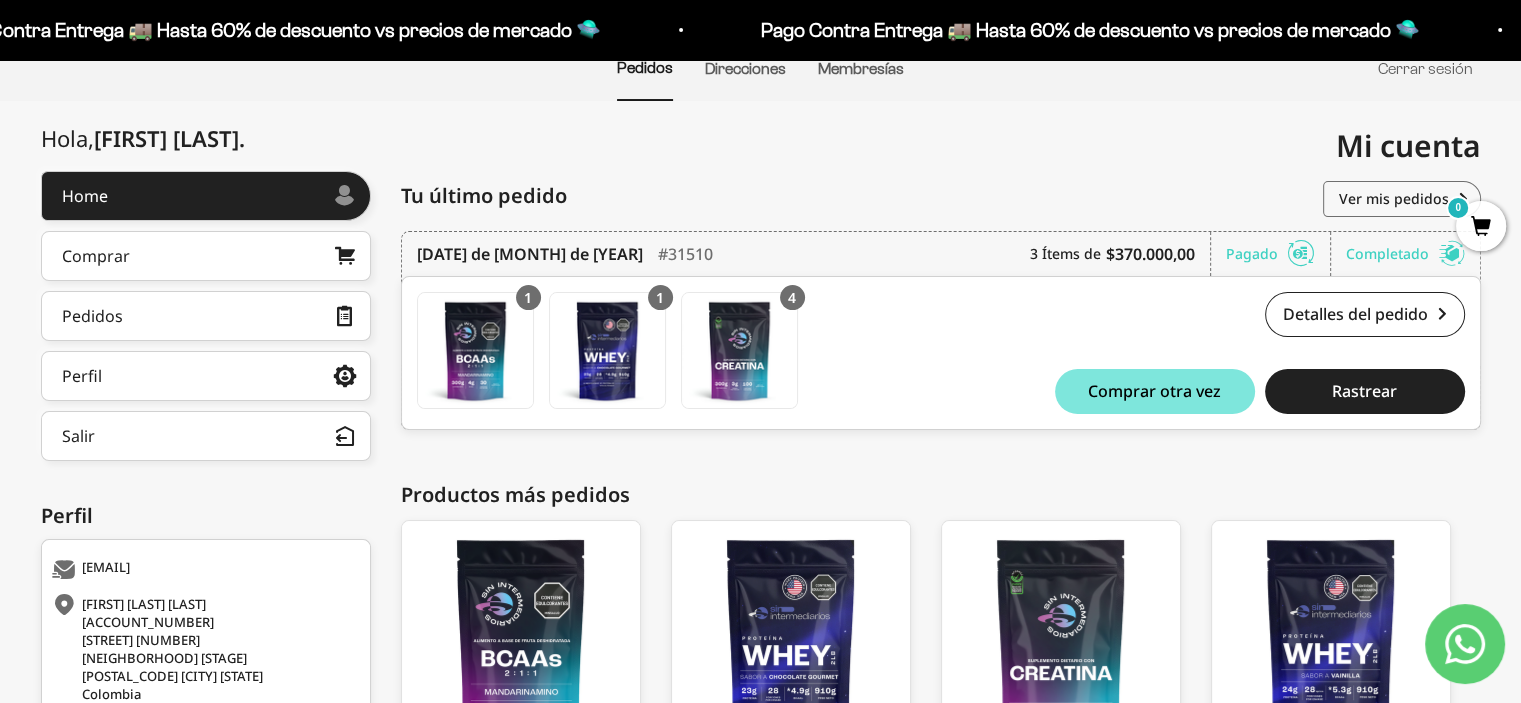 scroll, scrollTop: 0, scrollLeft: 0, axis: both 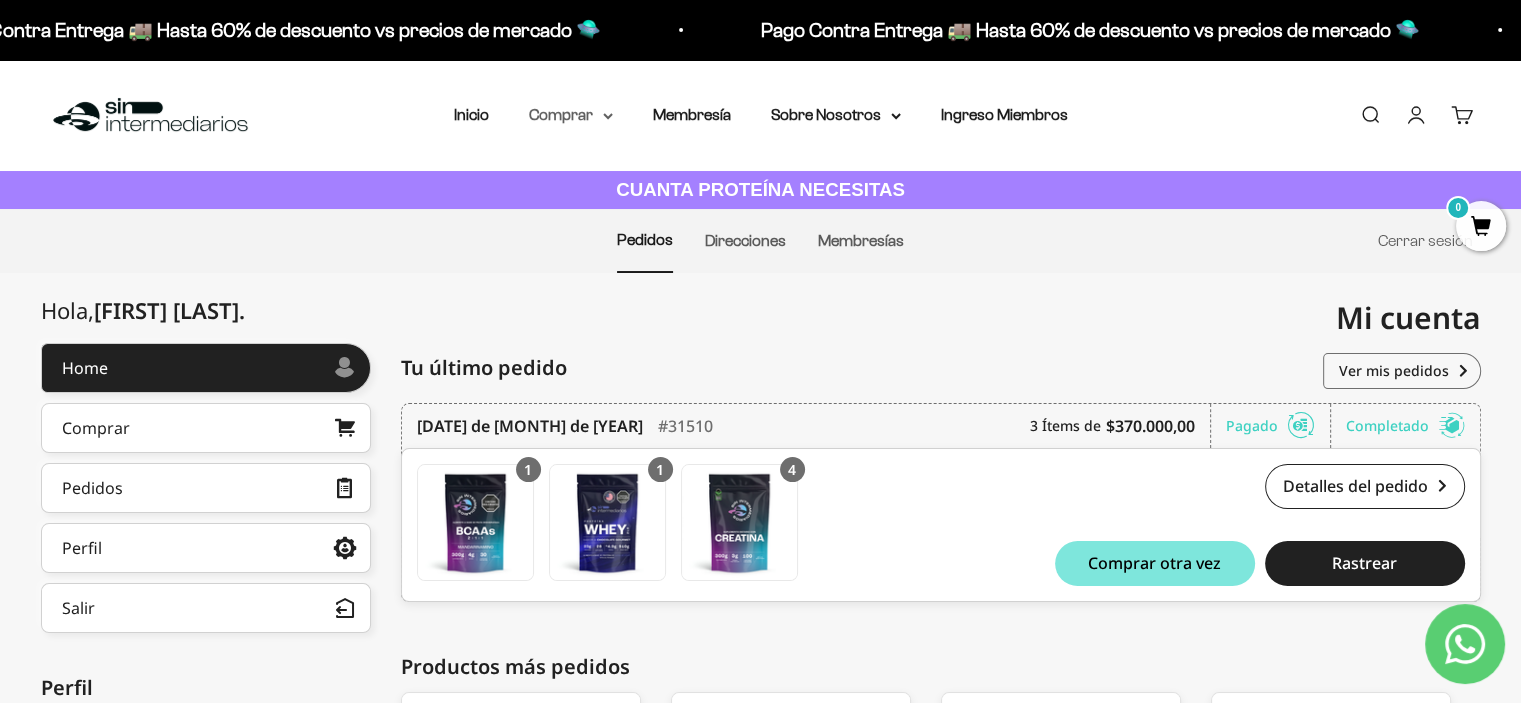 click on "Comprar" at bounding box center [571, 115] 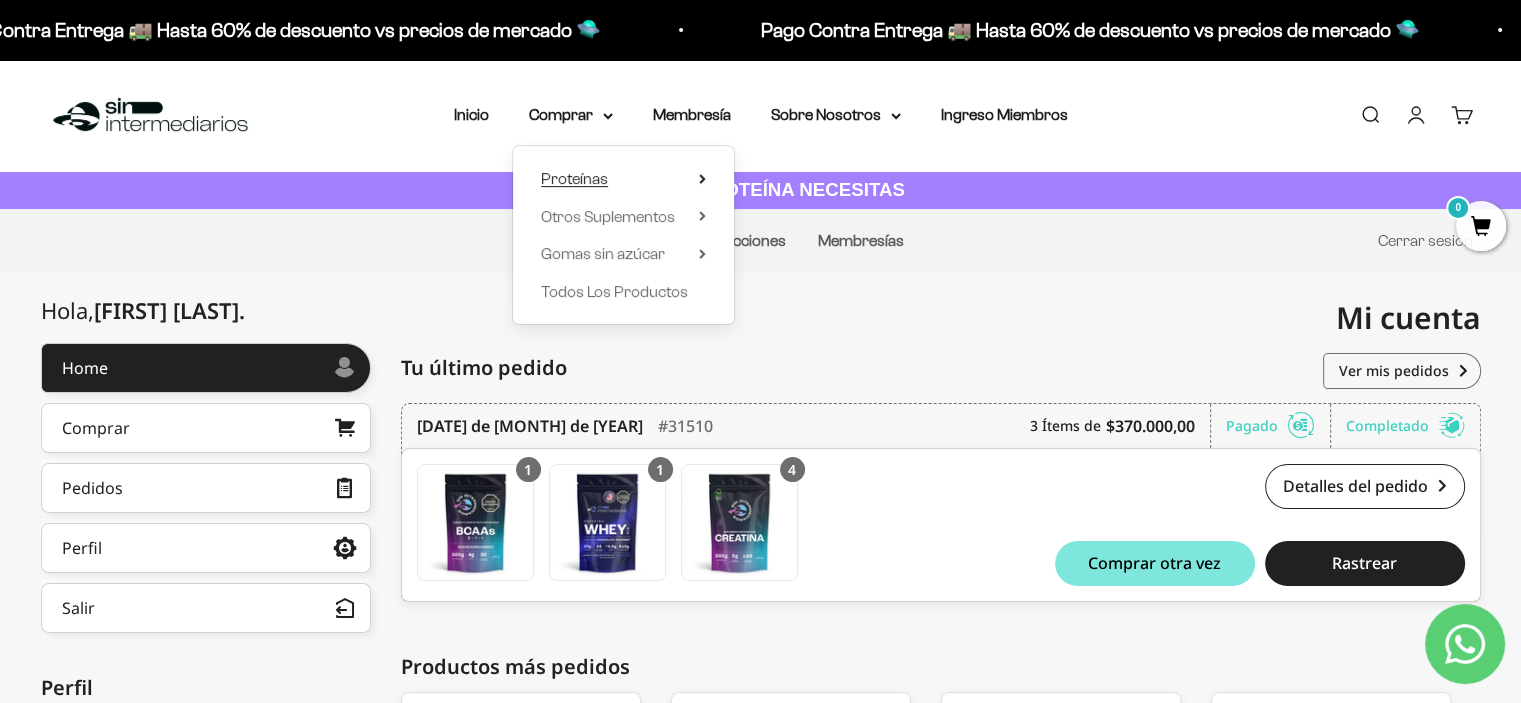 click on "Proteínas" at bounding box center (623, 179) 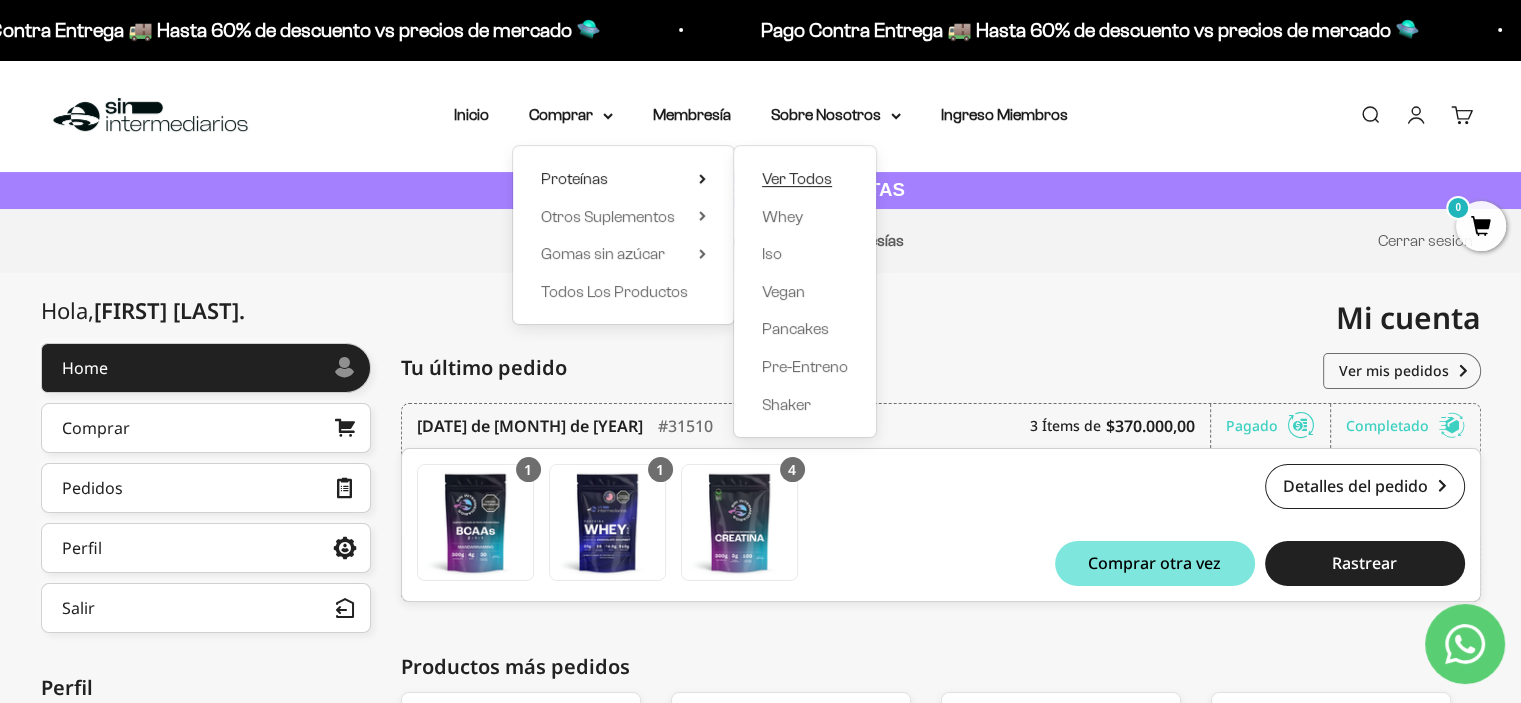 click on "Ver Todos" at bounding box center (797, 178) 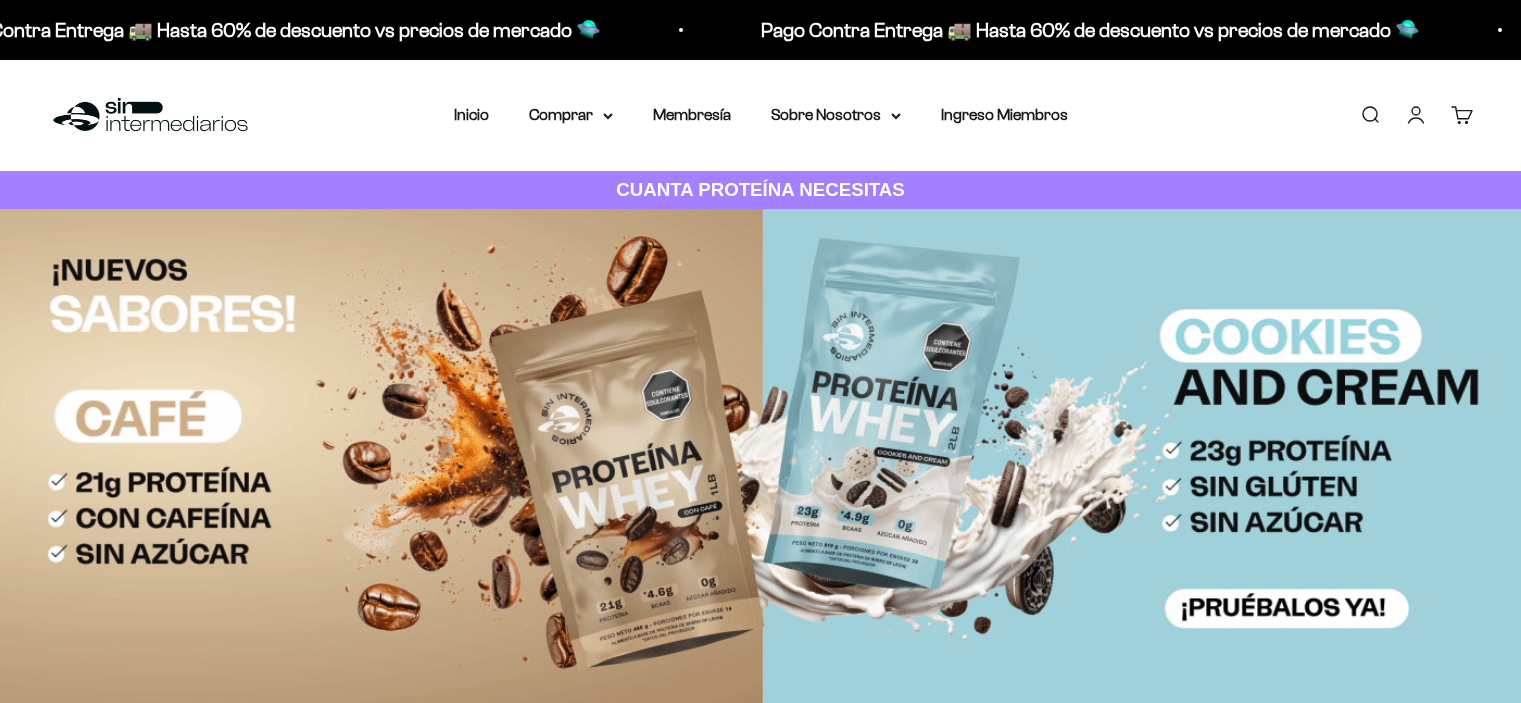 scroll, scrollTop: 0, scrollLeft: 0, axis: both 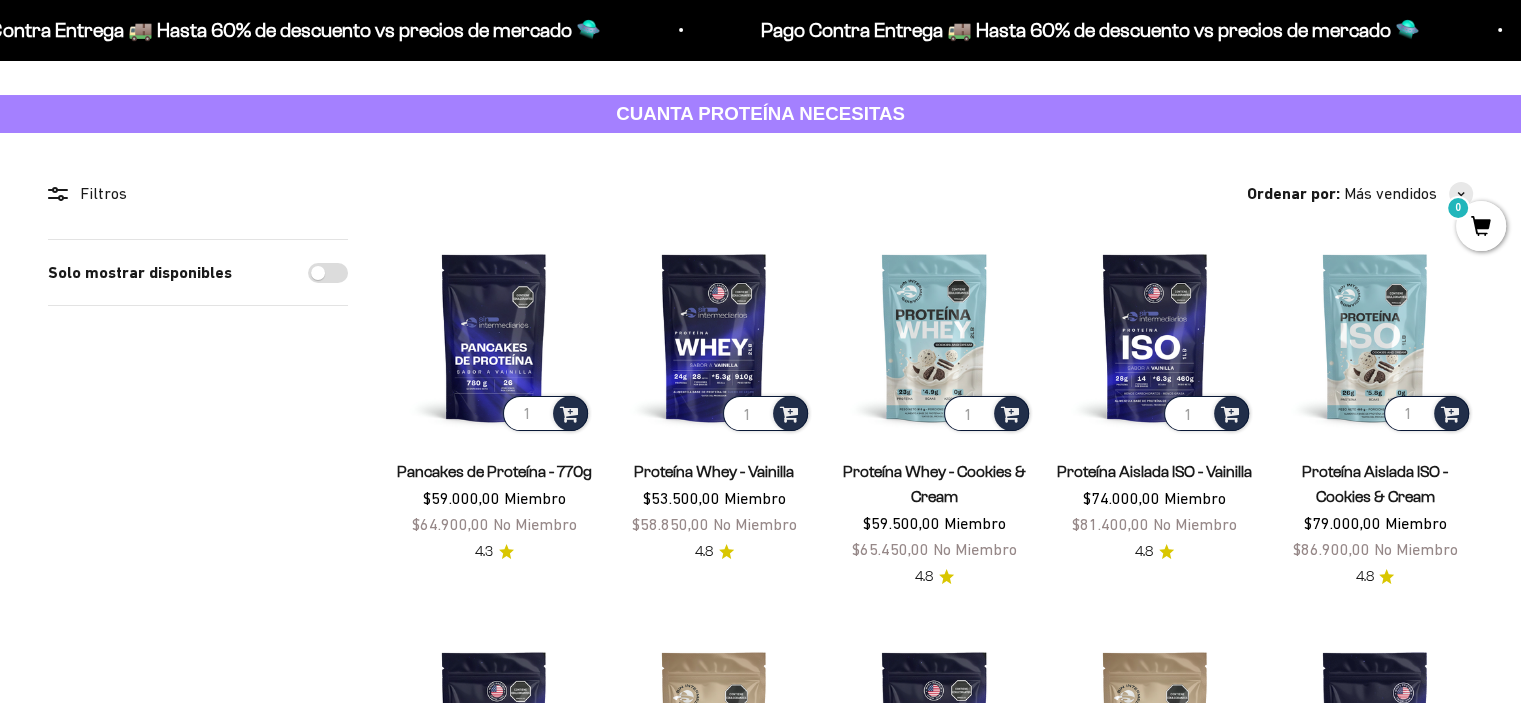 click on "Solo mostrar disponibles" at bounding box center [328, 273] 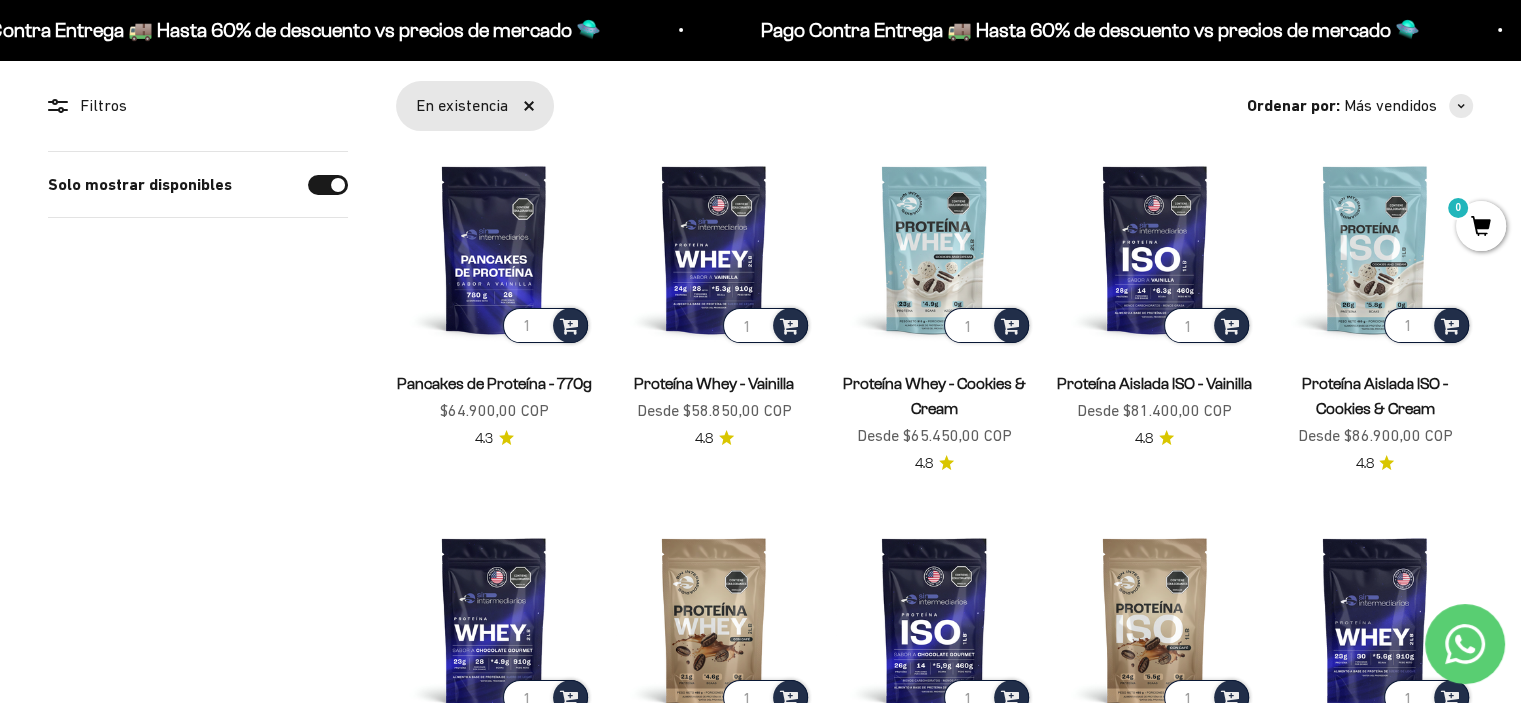 scroll, scrollTop: 200, scrollLeft: 0, axis: vertical 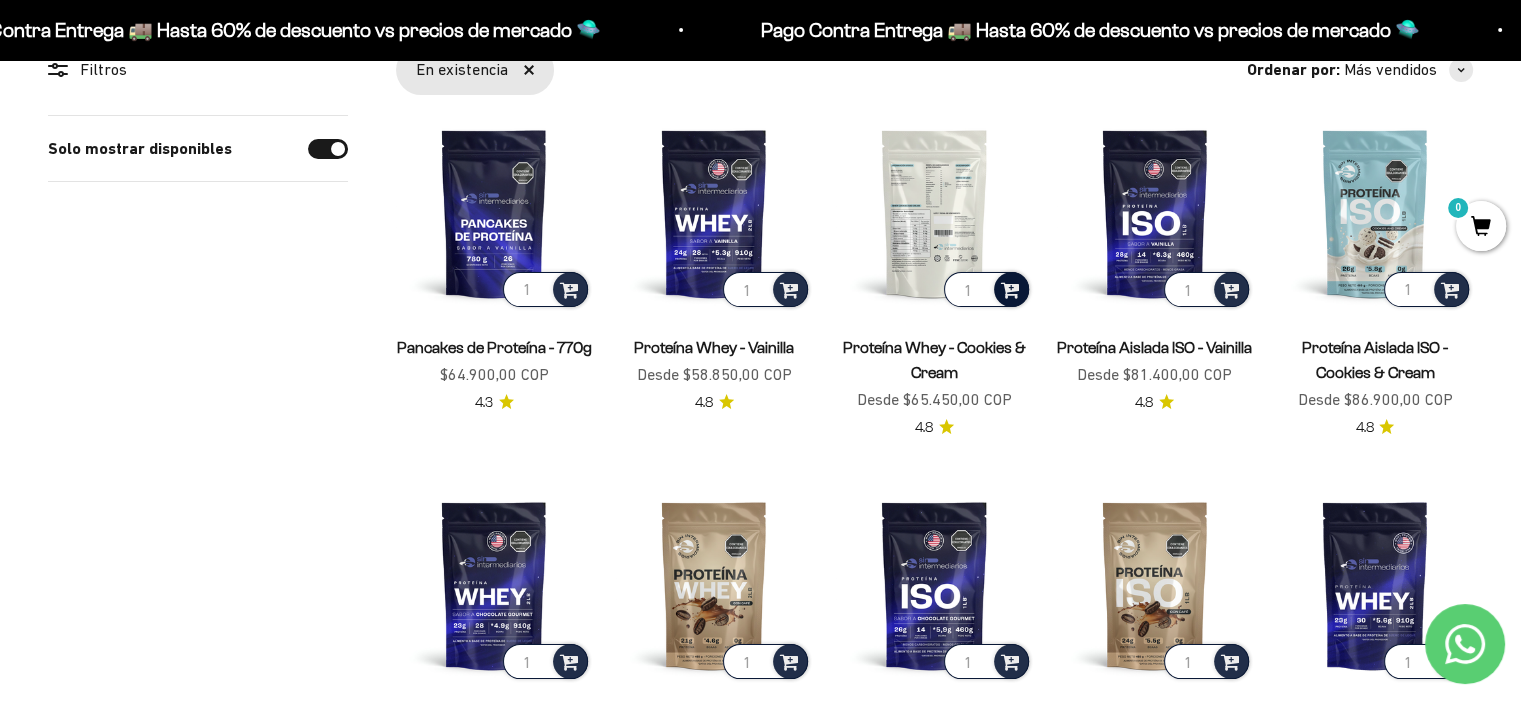 click at bounding box center [1010, 288] 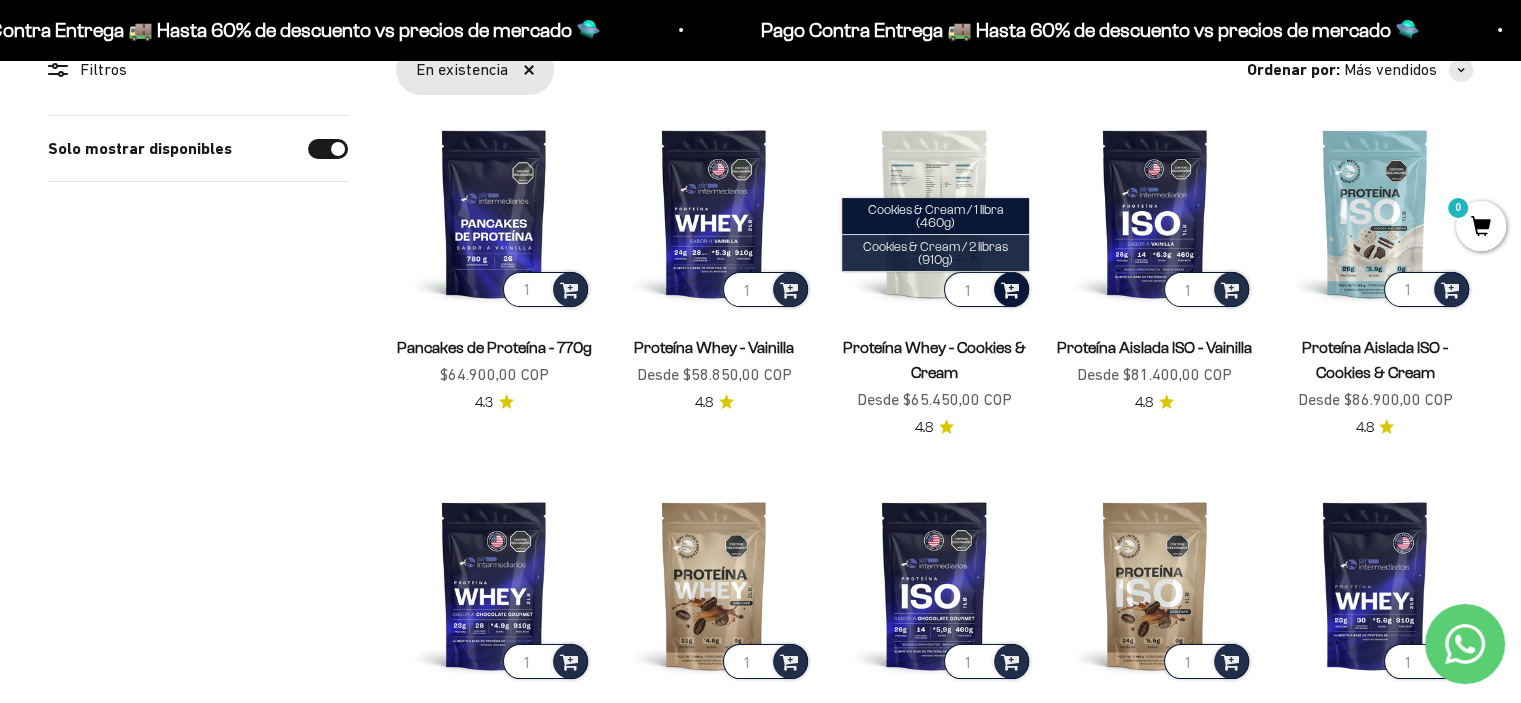 click on "Cookies & Cream / 2 libras (910g)" at bounding box center [935, 253] 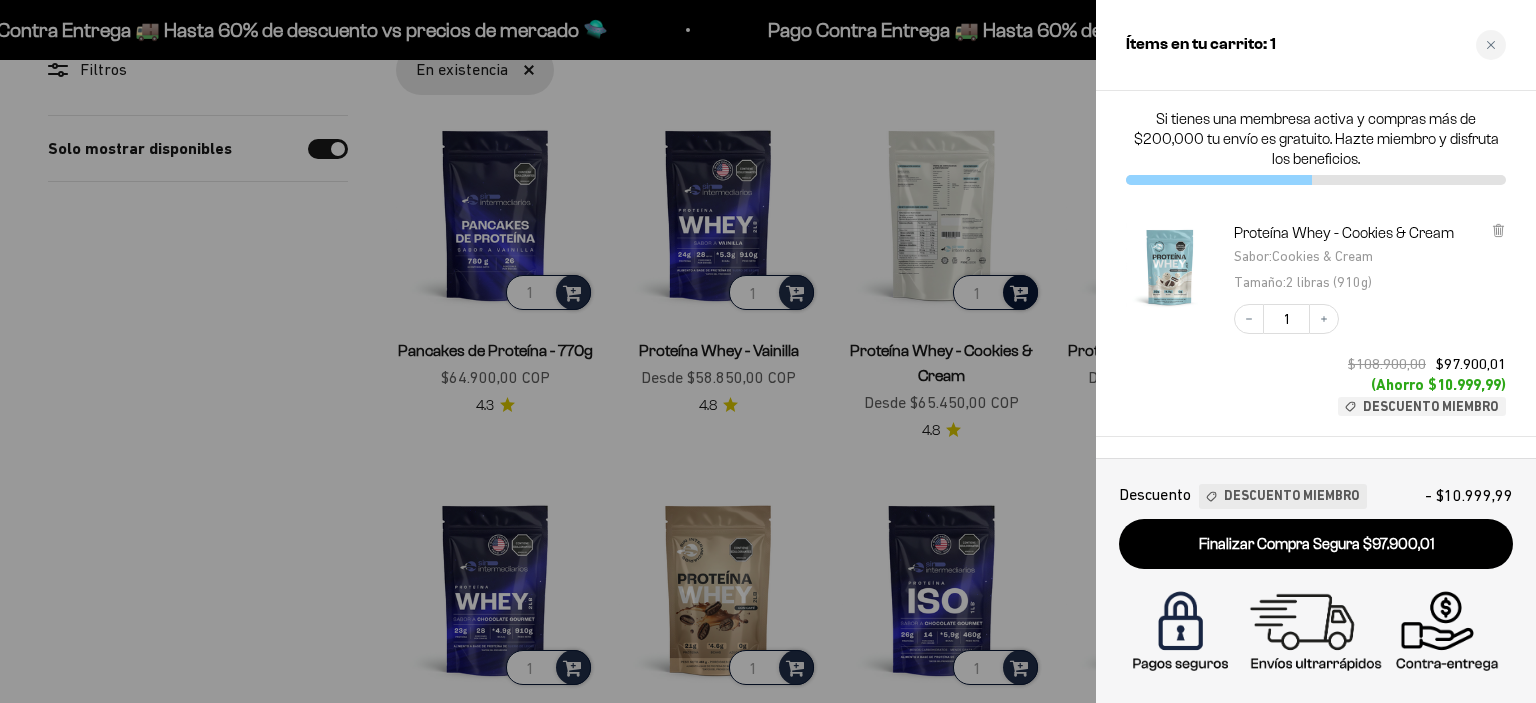 click at bounding box center [768, 351] 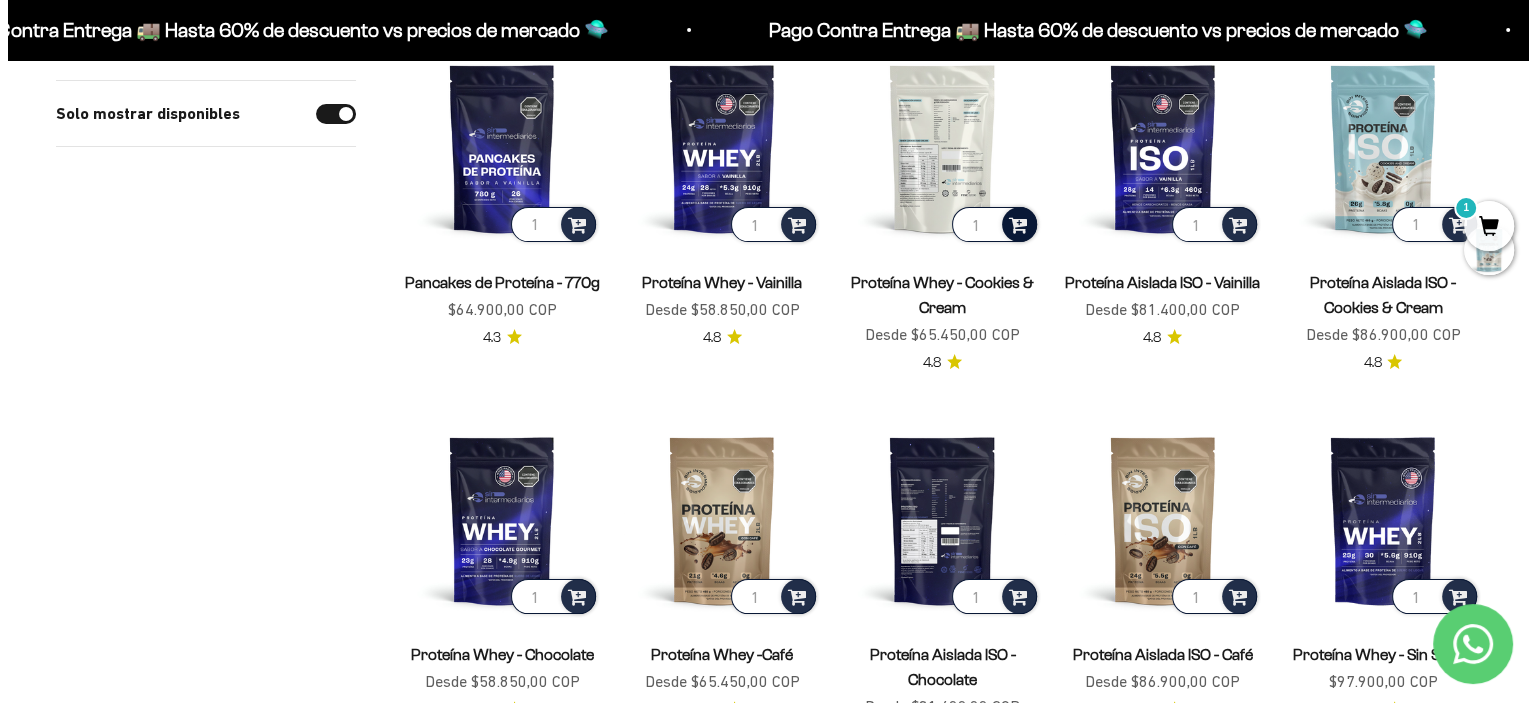 scroll, scrollTop: 300, scrollLeft: 0, axis: vertical 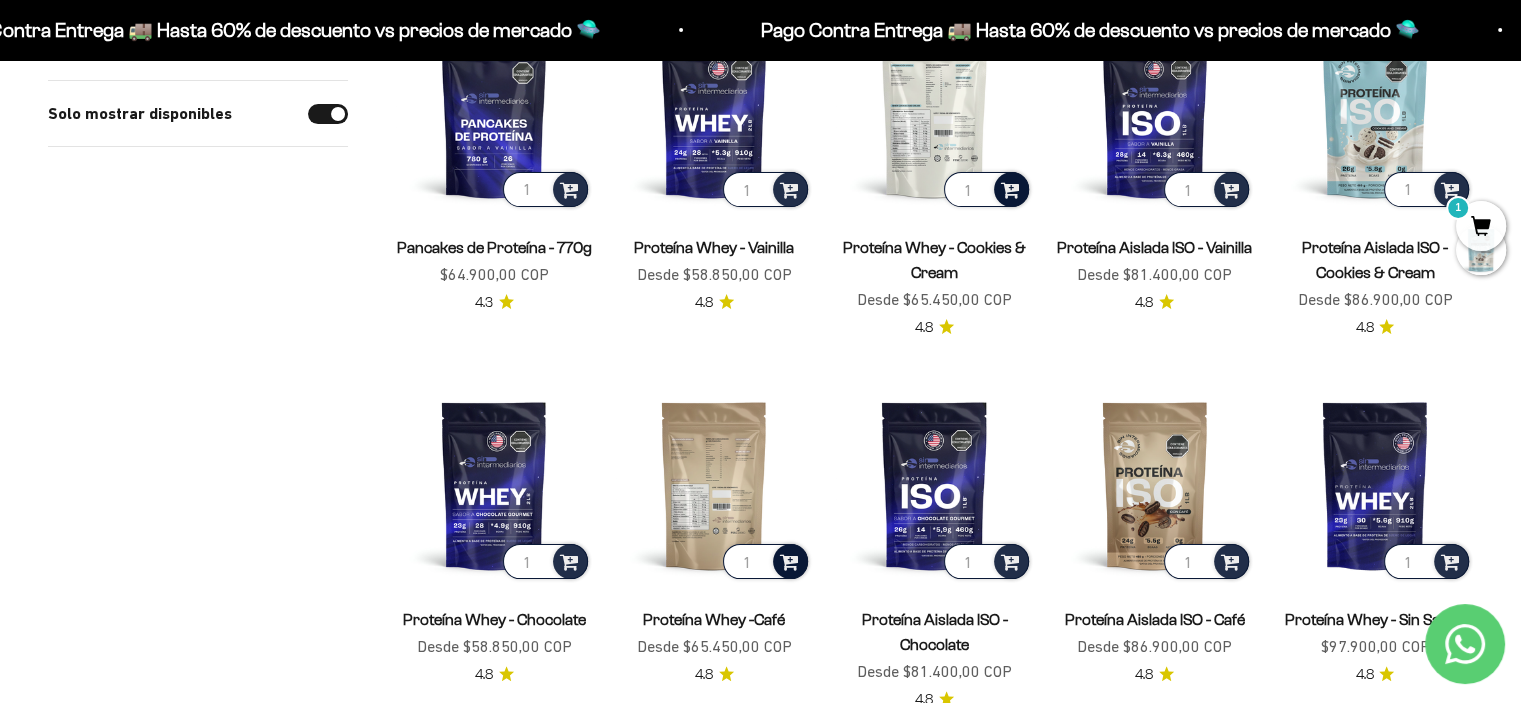 click at bounding box center [789, 560] 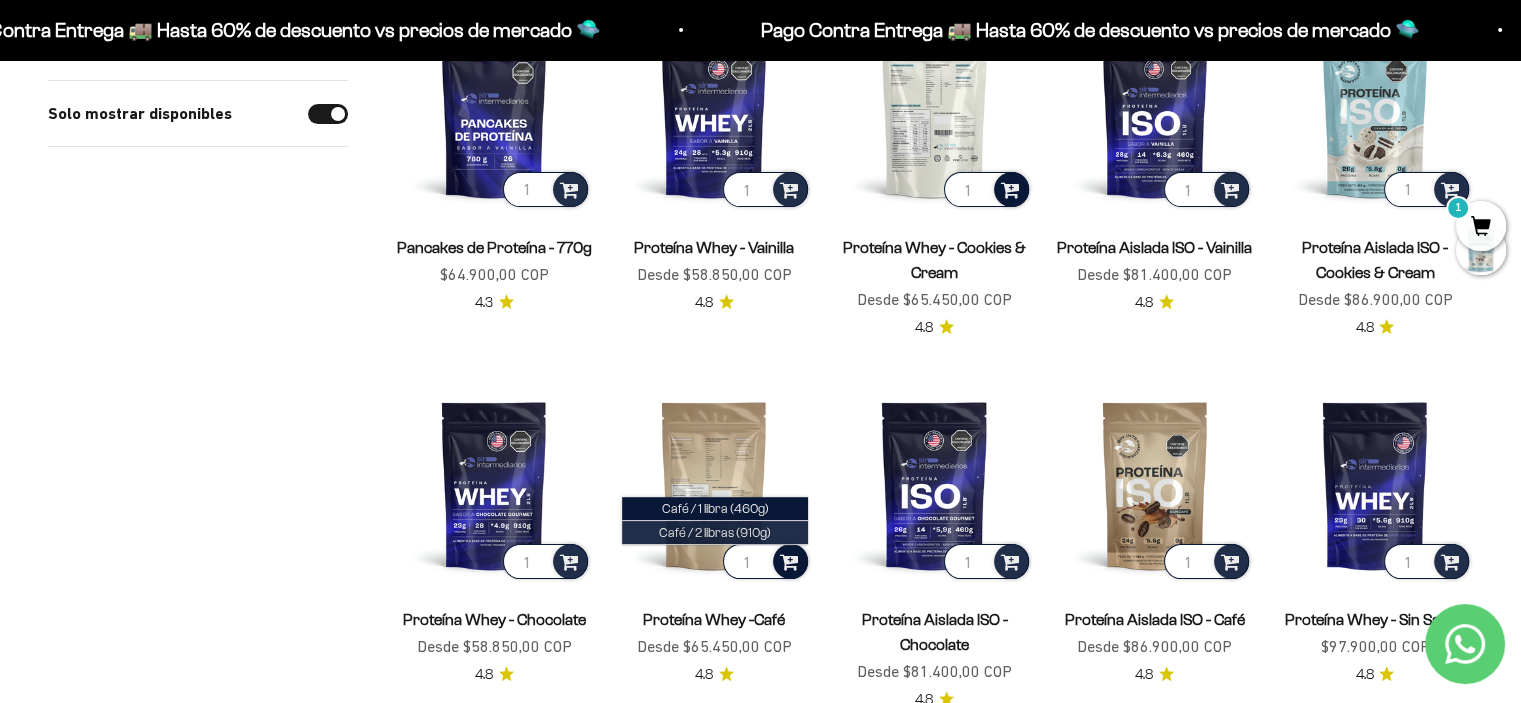 click on "Café / 2 libras (910g)" at bounding box center [715, 532] 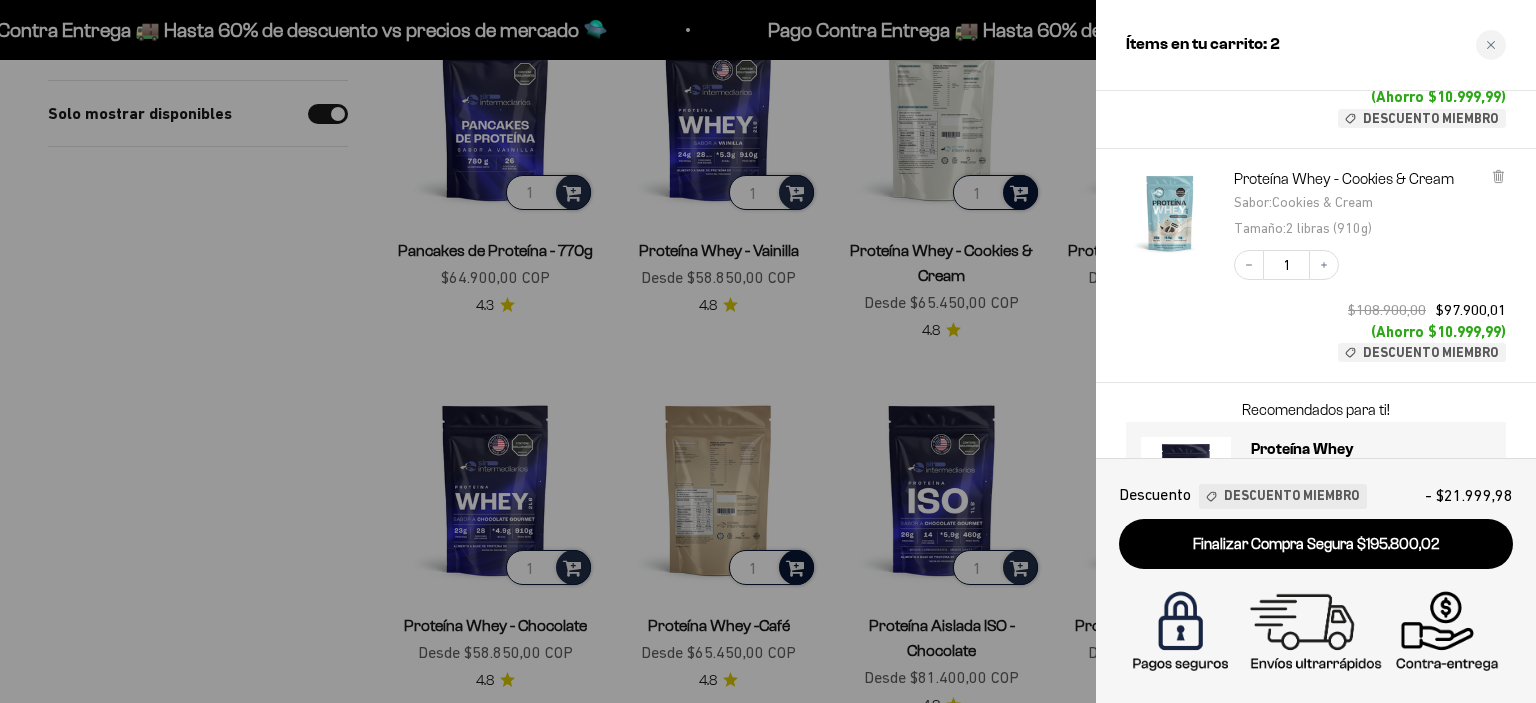 scroll, scrollTop: 388, scrollLeft: 0, axis: vertical 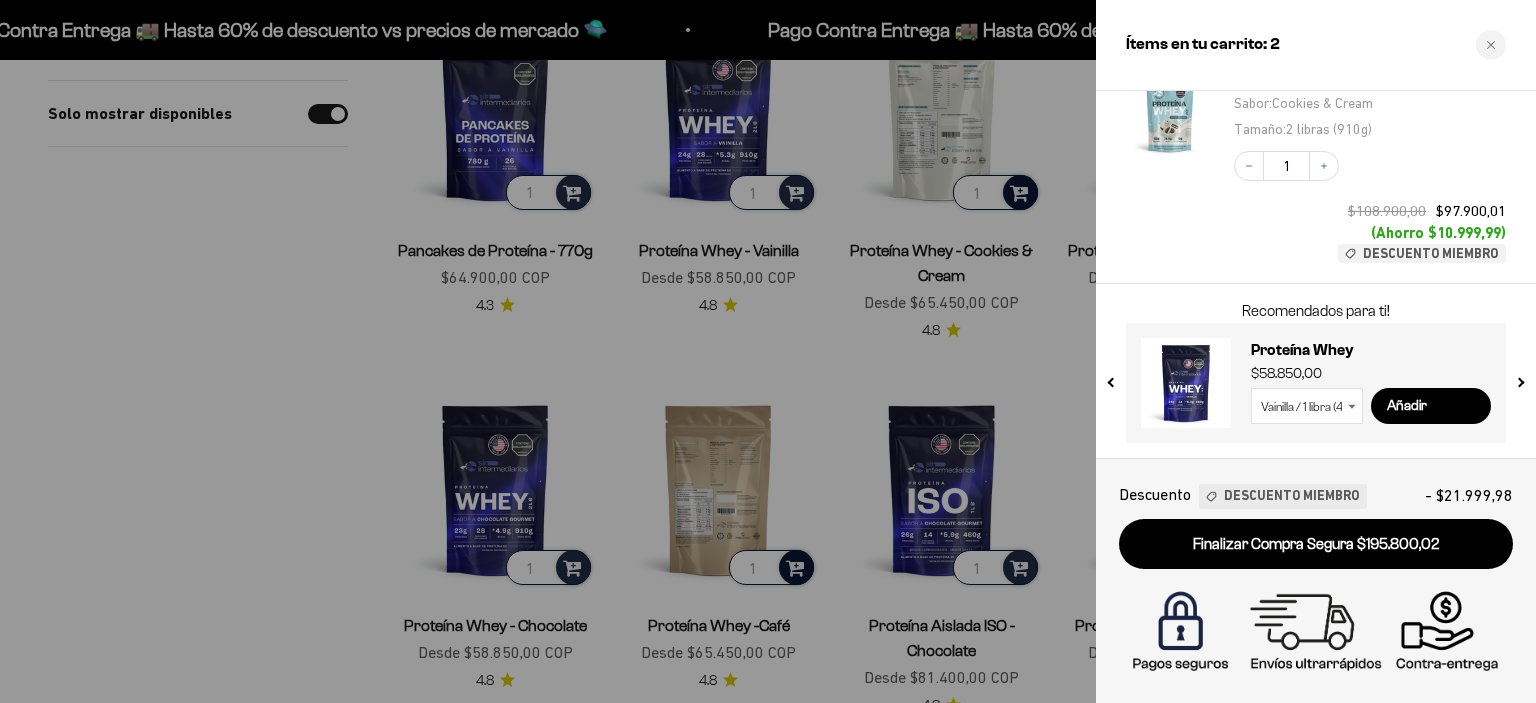 click on "Vainilla / 1 libra (460g) Vainilla / 2 libras (910g) Vainilla / 5 libras (2280g) Chocolate / 1 libra (460g) Chocolate / 2 libras (910g) Chocolate / 5 libras (2280g) Sin Sabor / 2 libras (910g) Cookies & Cream / 1 libra (460g) Cookies & Cream / 2 libras (910g) Café / 1 libra (460g) Café / 2 libras (910g)" at bounding box center [1307, 406] 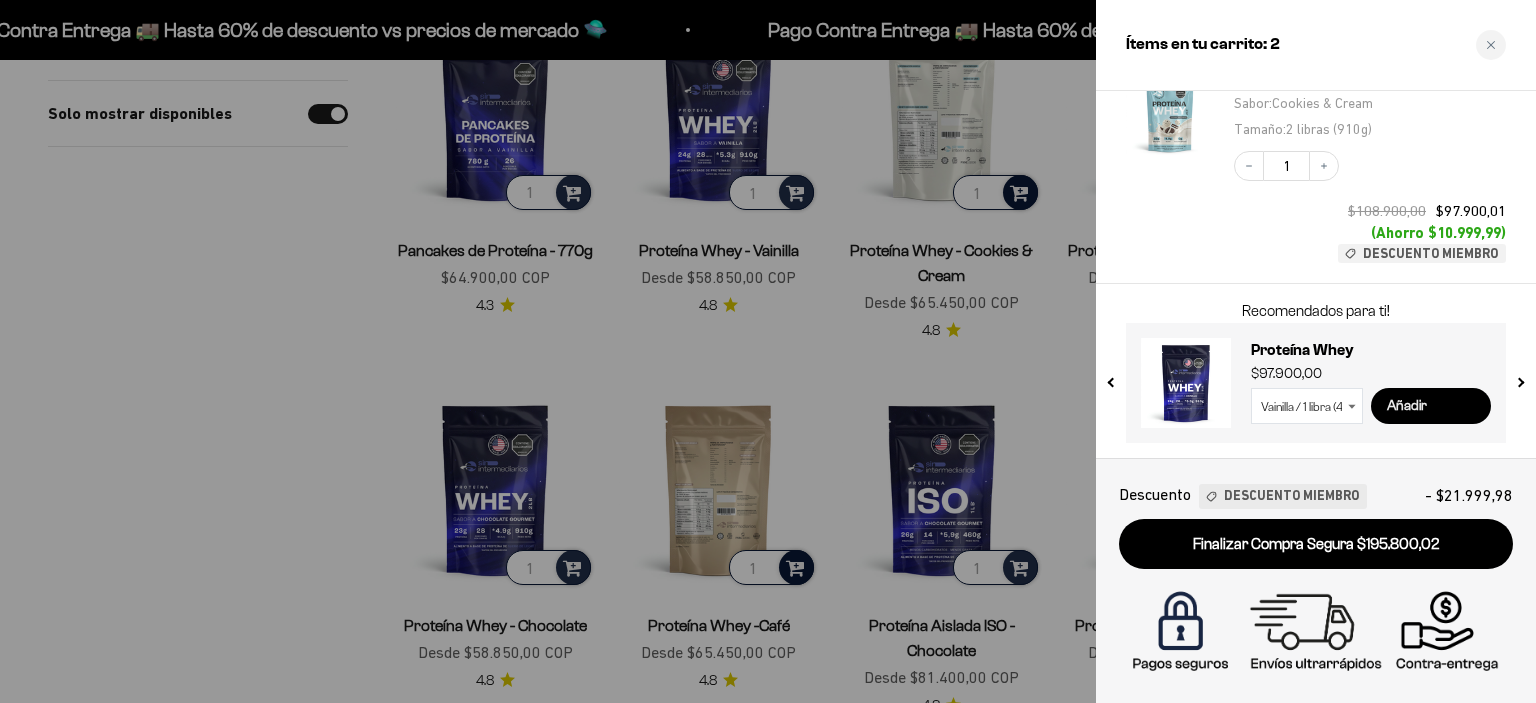 click on "Añadir" at bounding box center (1431, 406) 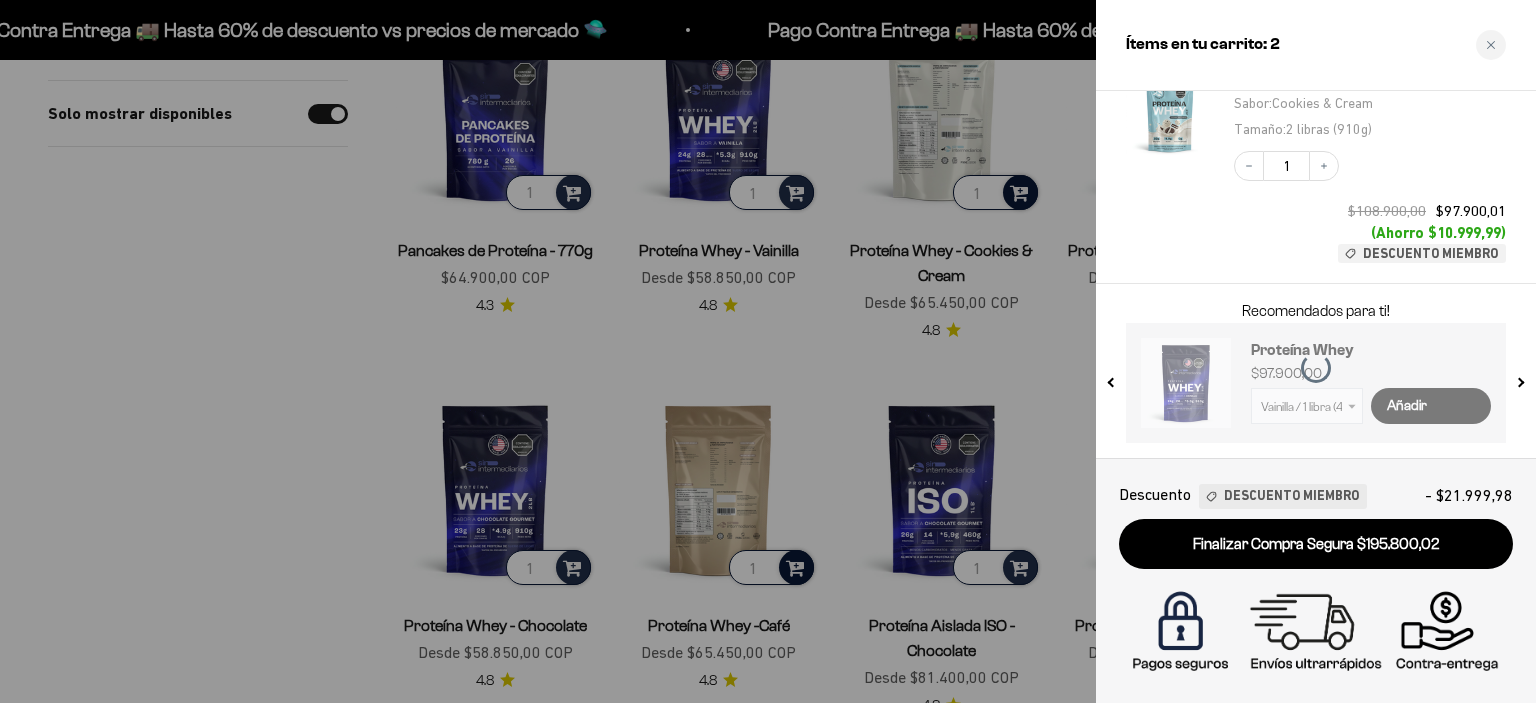 select on "42658509357265" 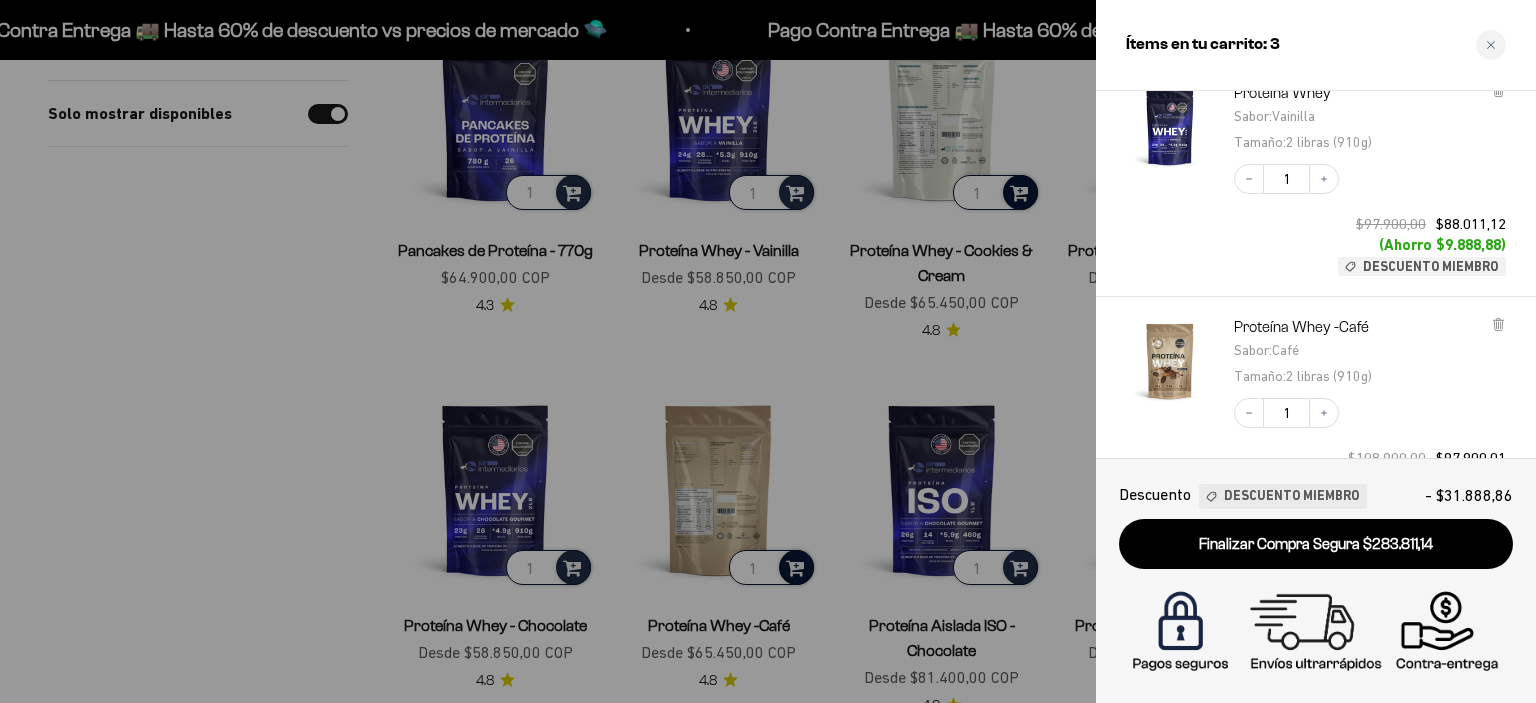 scroll, scrollTop: 0, scrollLeft: 0, axis: both 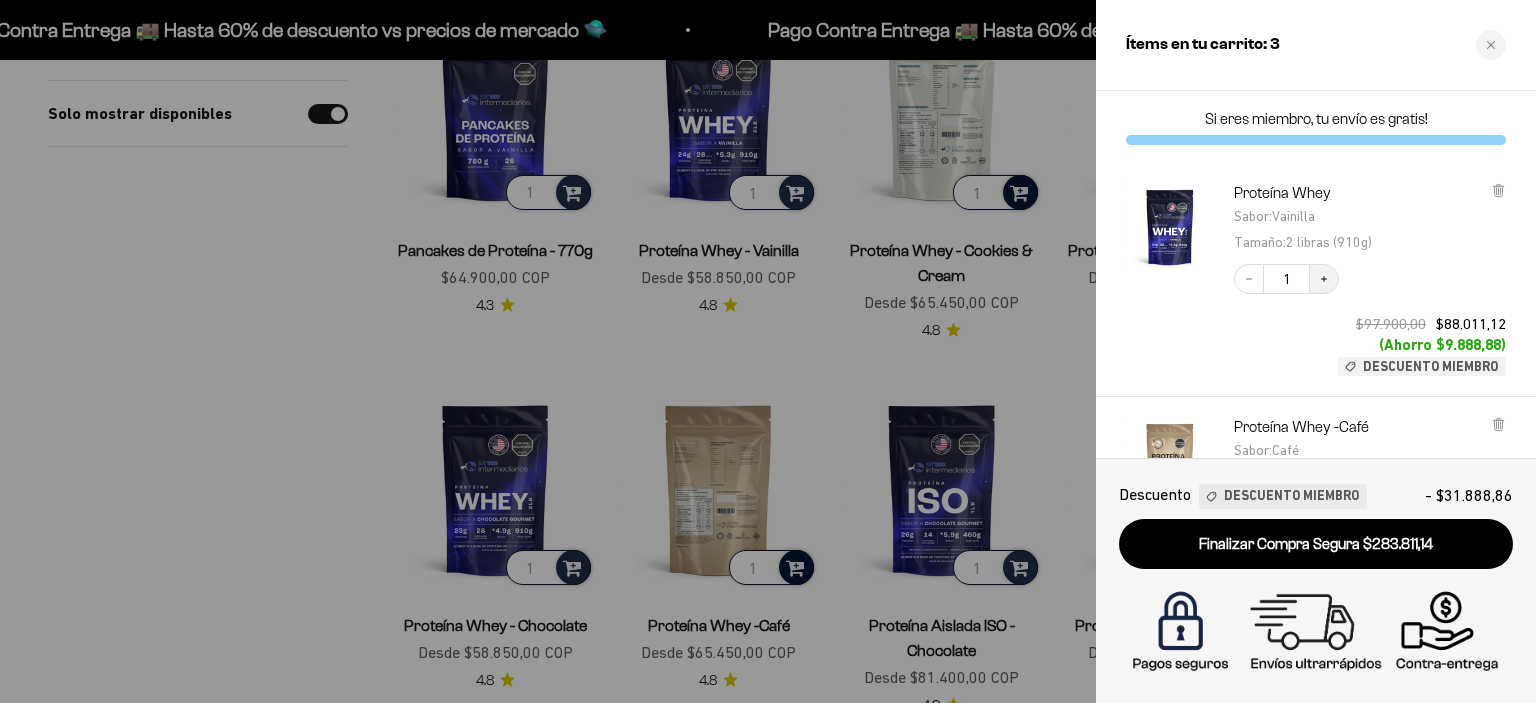 click 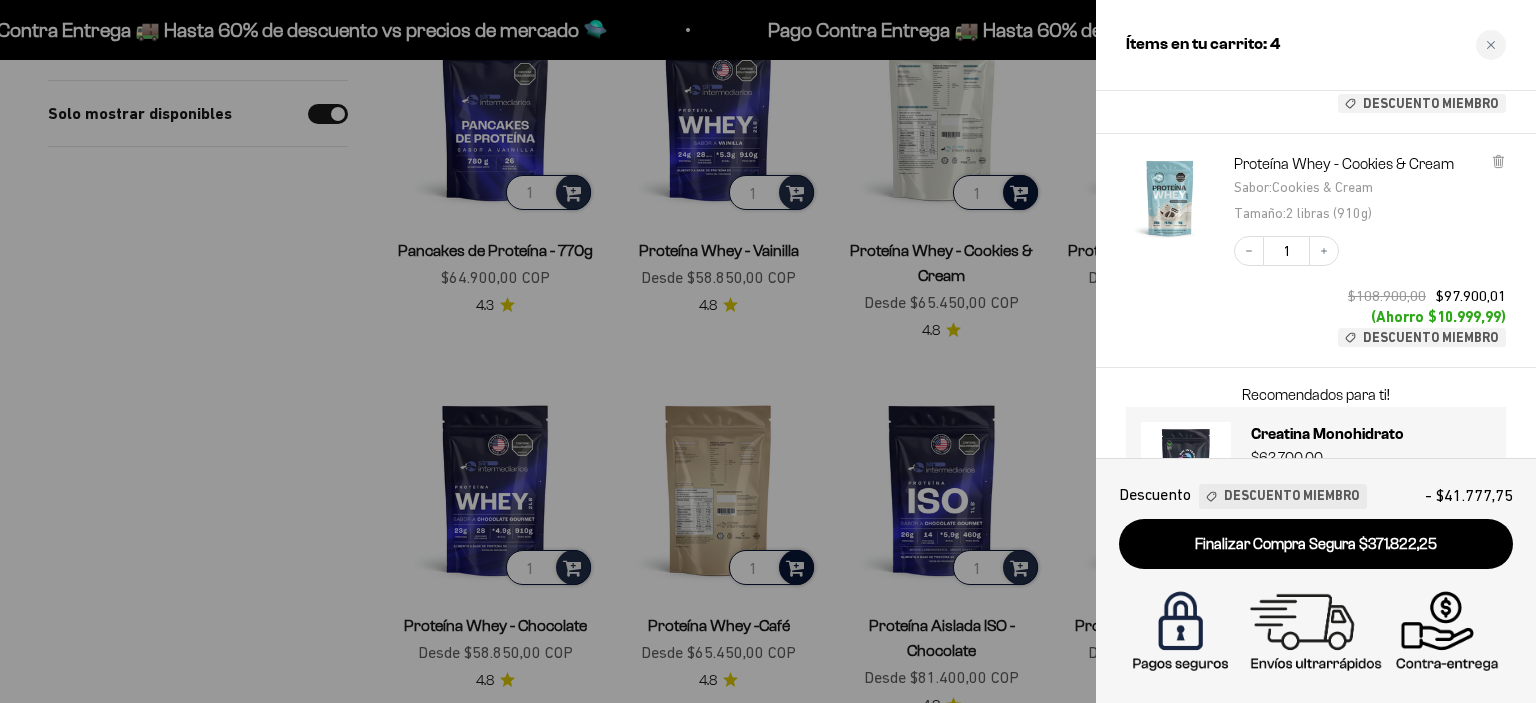 scroll, scrollTop: 583, scrollLeft: 0, axis: vertical 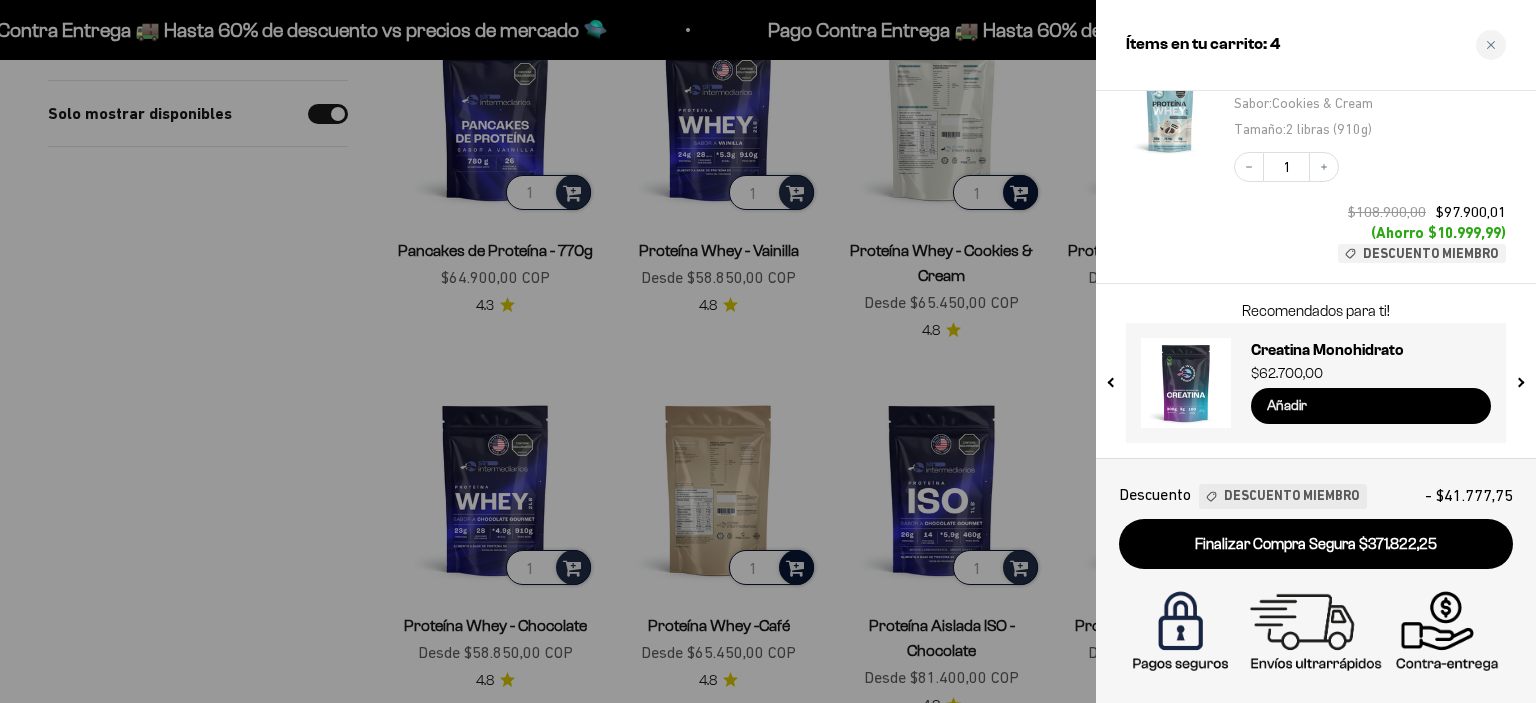 click on "Añadir" at bounding box center (1371, 406) 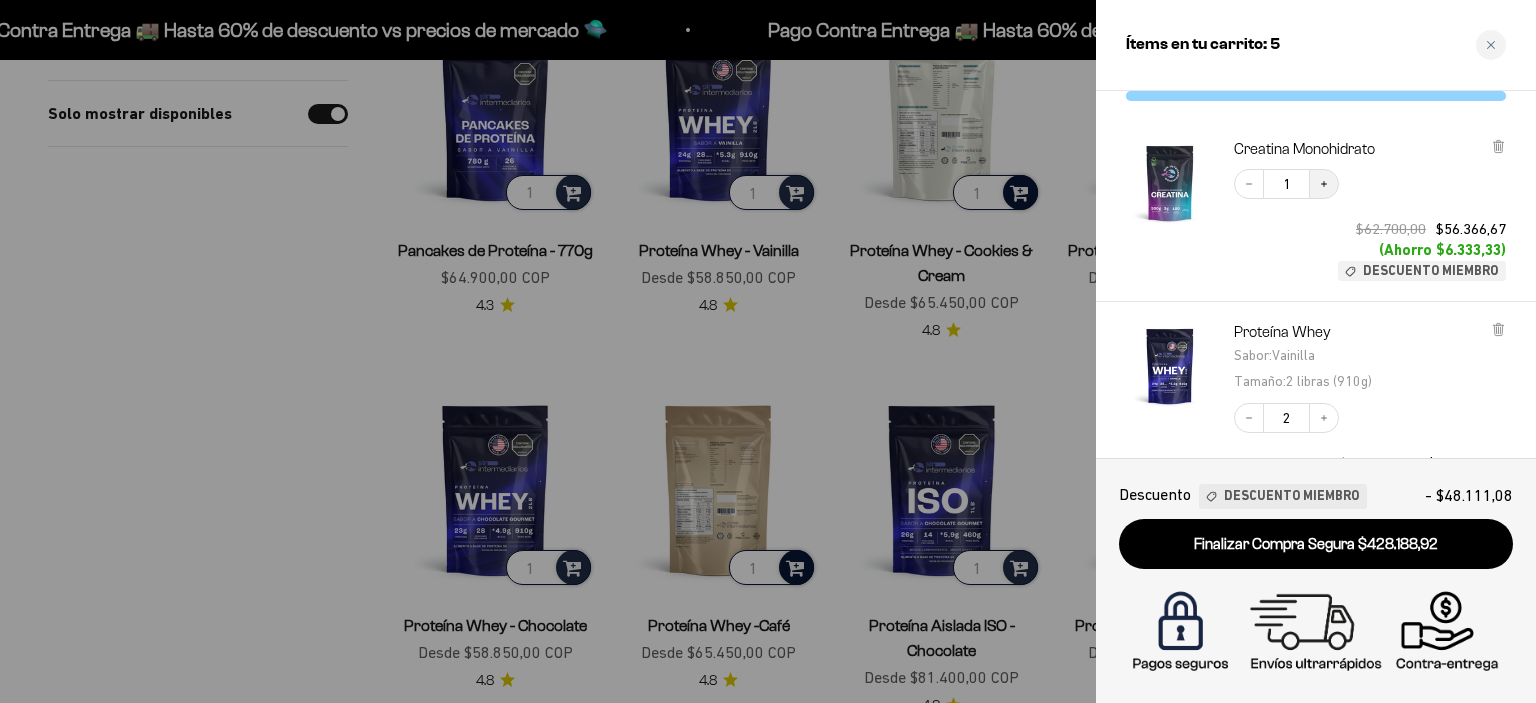 scroll, scrollTop: 0, scrollLeft: 0, axis: both 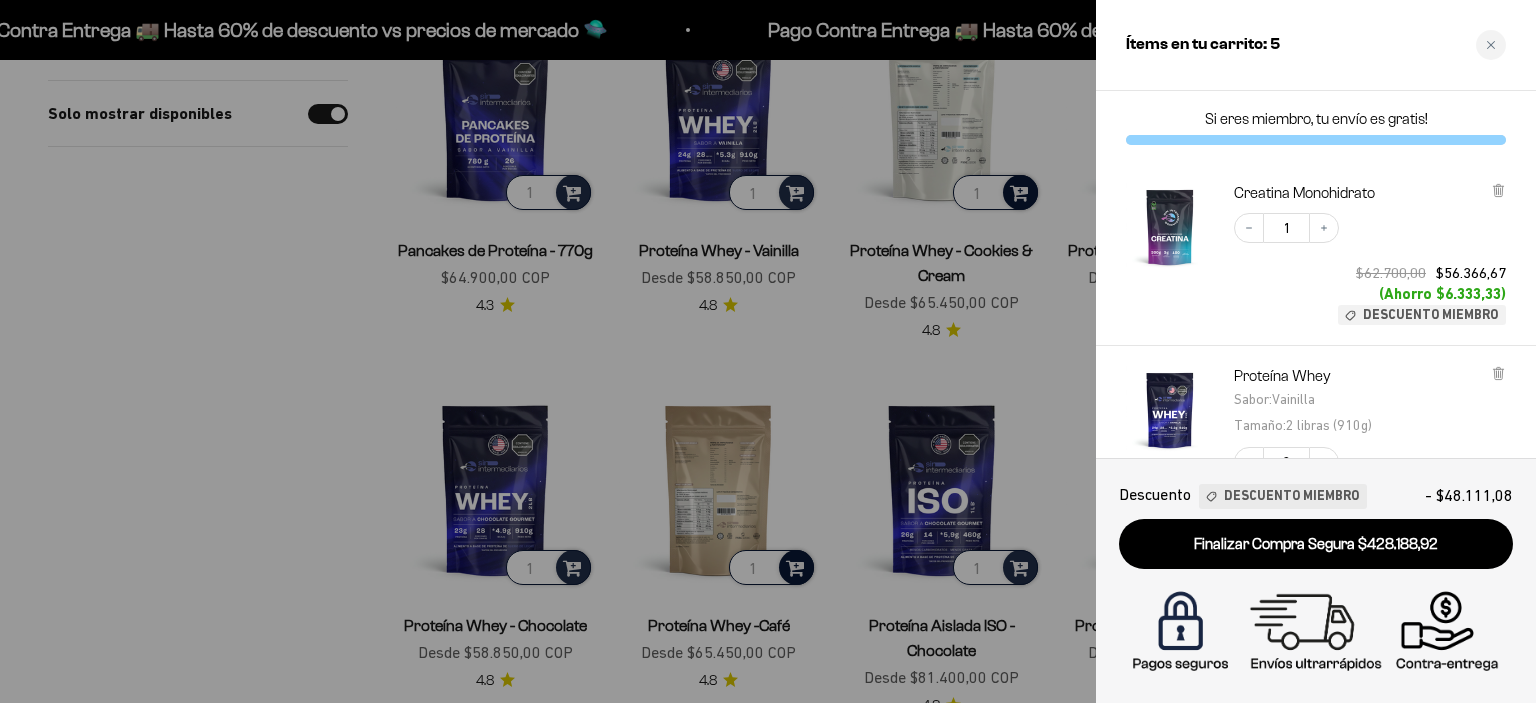 click on "Decrease quantity 1 Increase quantity $62.700,00 $56.366,67 (Ahorro $6.333,33) Descuento Miembro" at bounding box center [1360, 259] 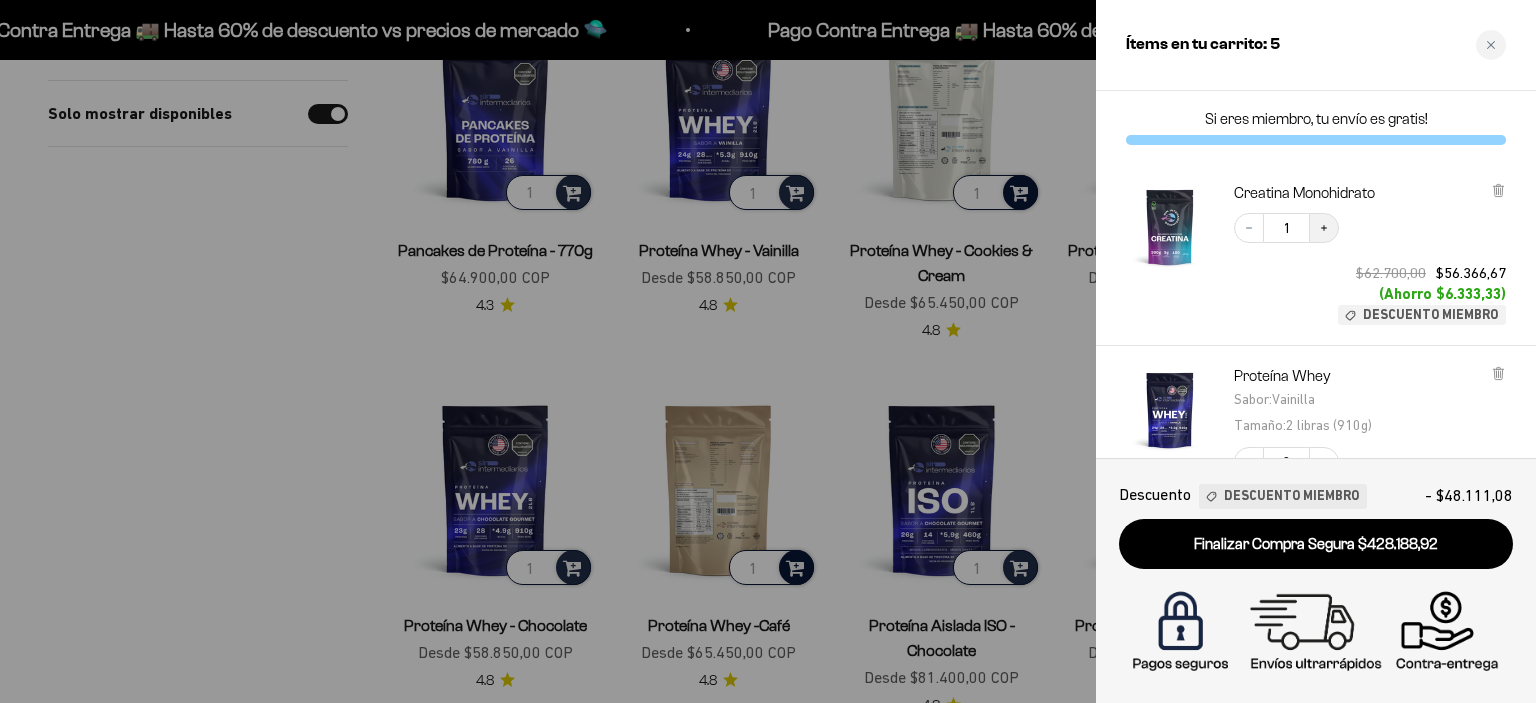 click on "Increase quantity" at bounding box center (1324, 228) 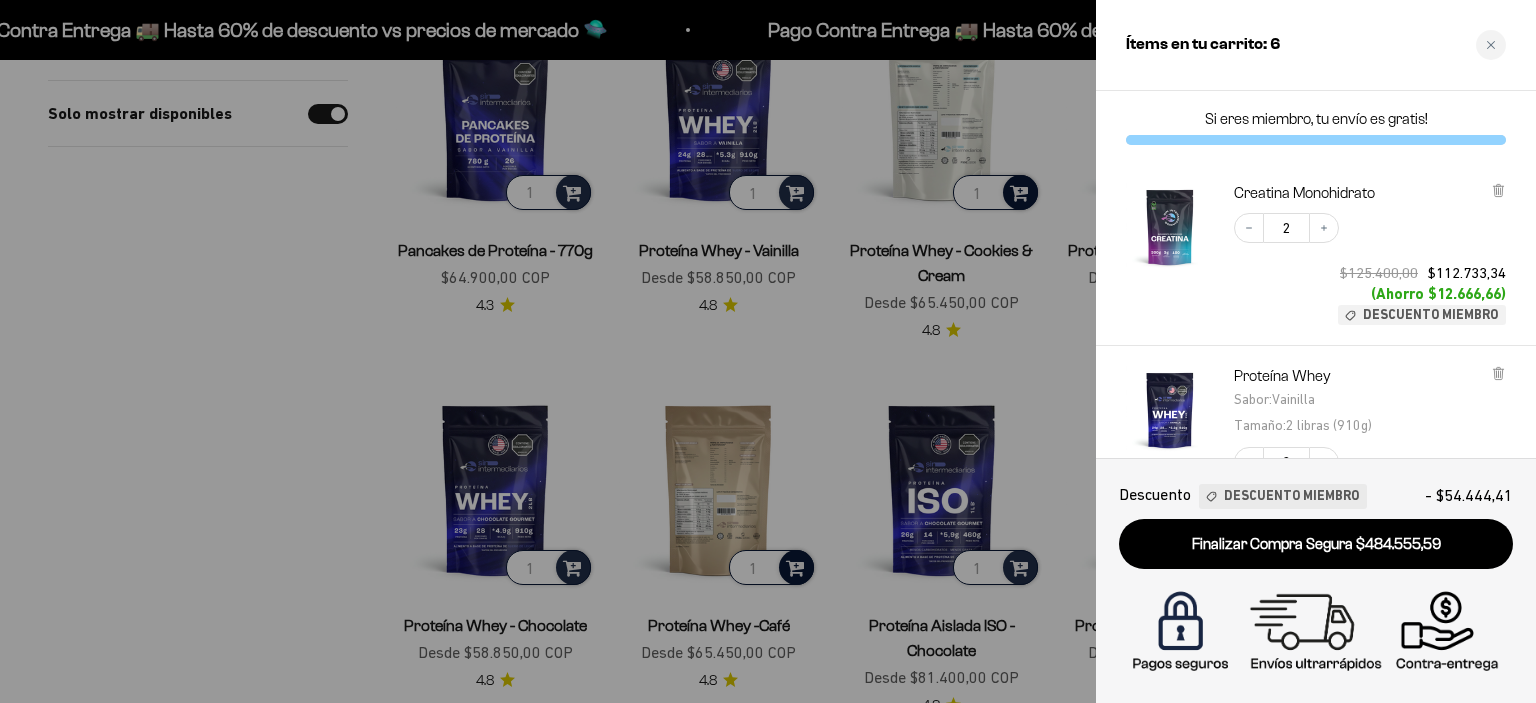 click on "Increase quantity" at bounding box center (1324, 228) 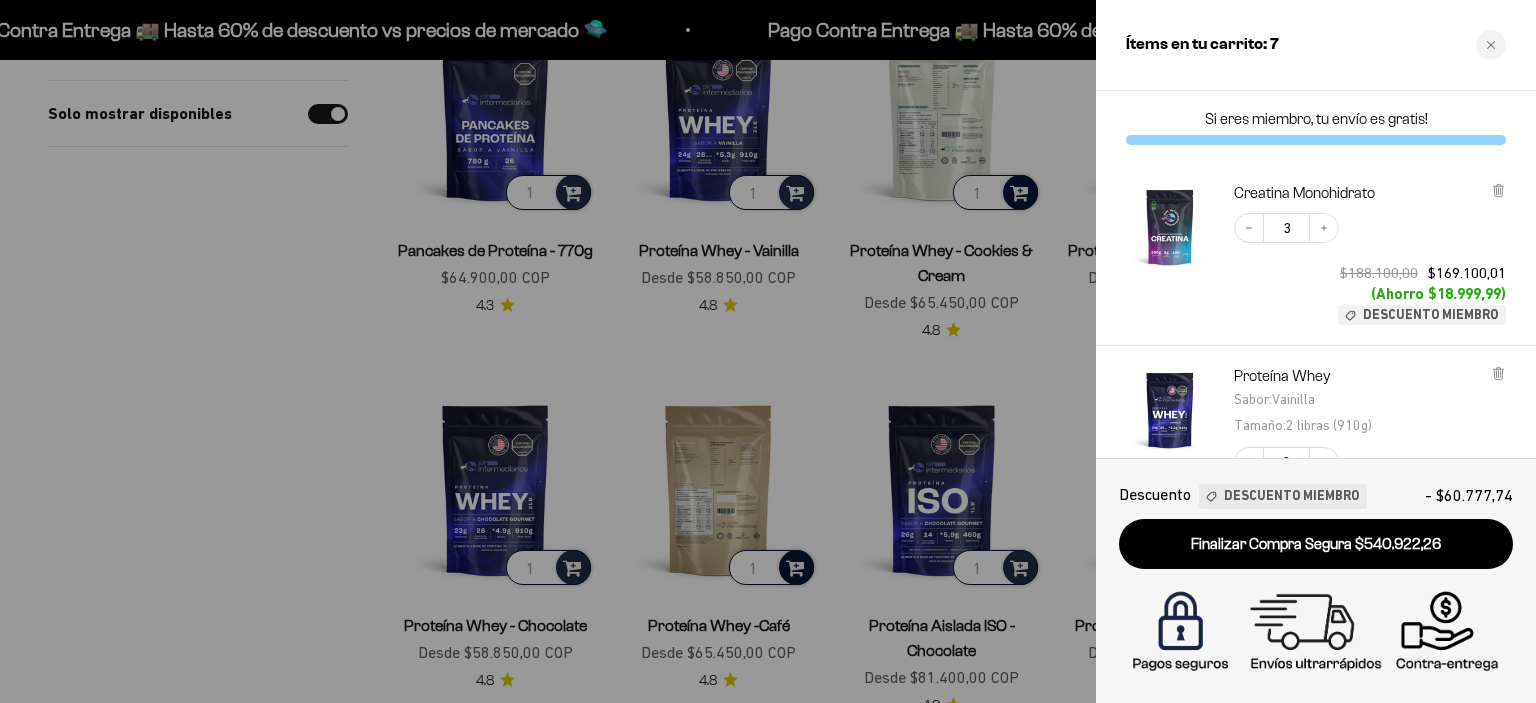click on "Increase quantity" at bounding box center (1324, 228) 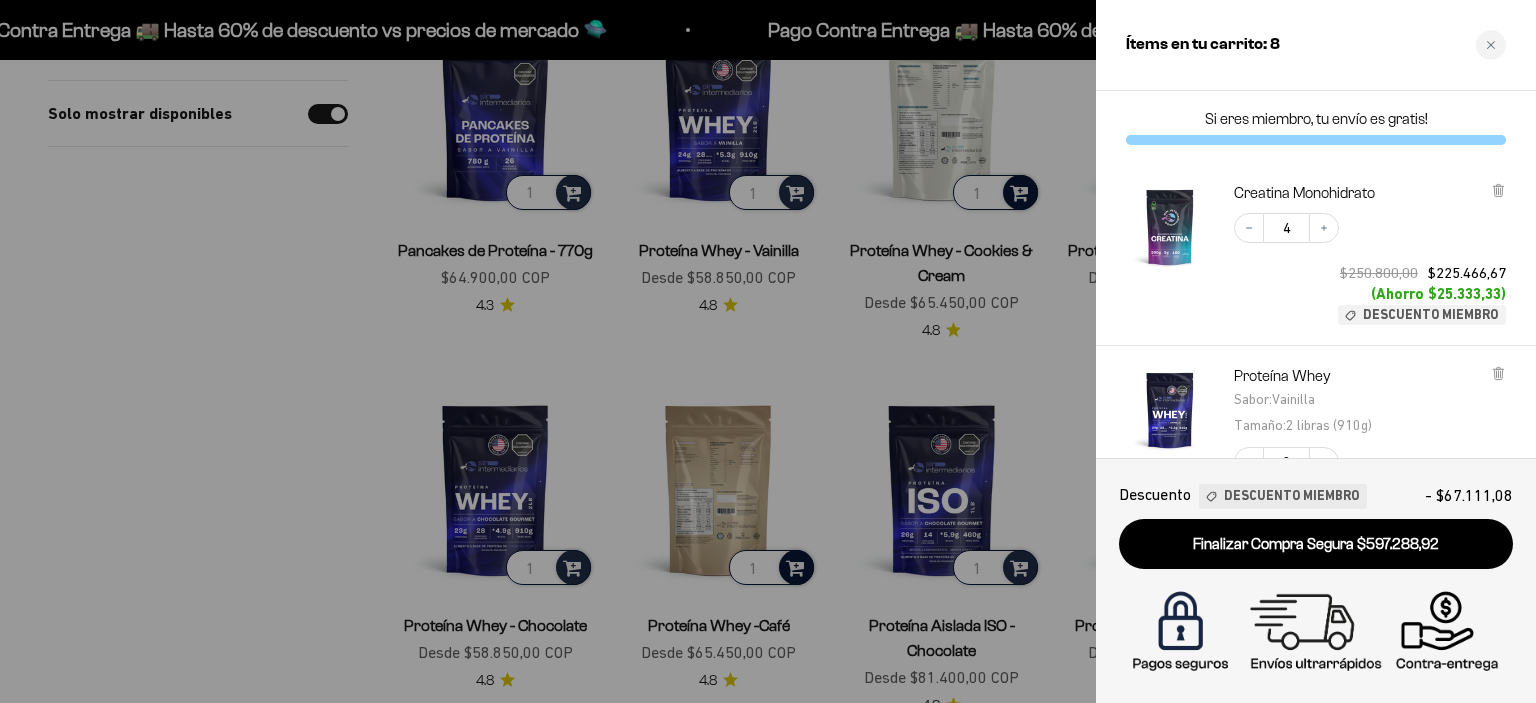 click on "Increase quantity" at bounding box center (1324, 228) 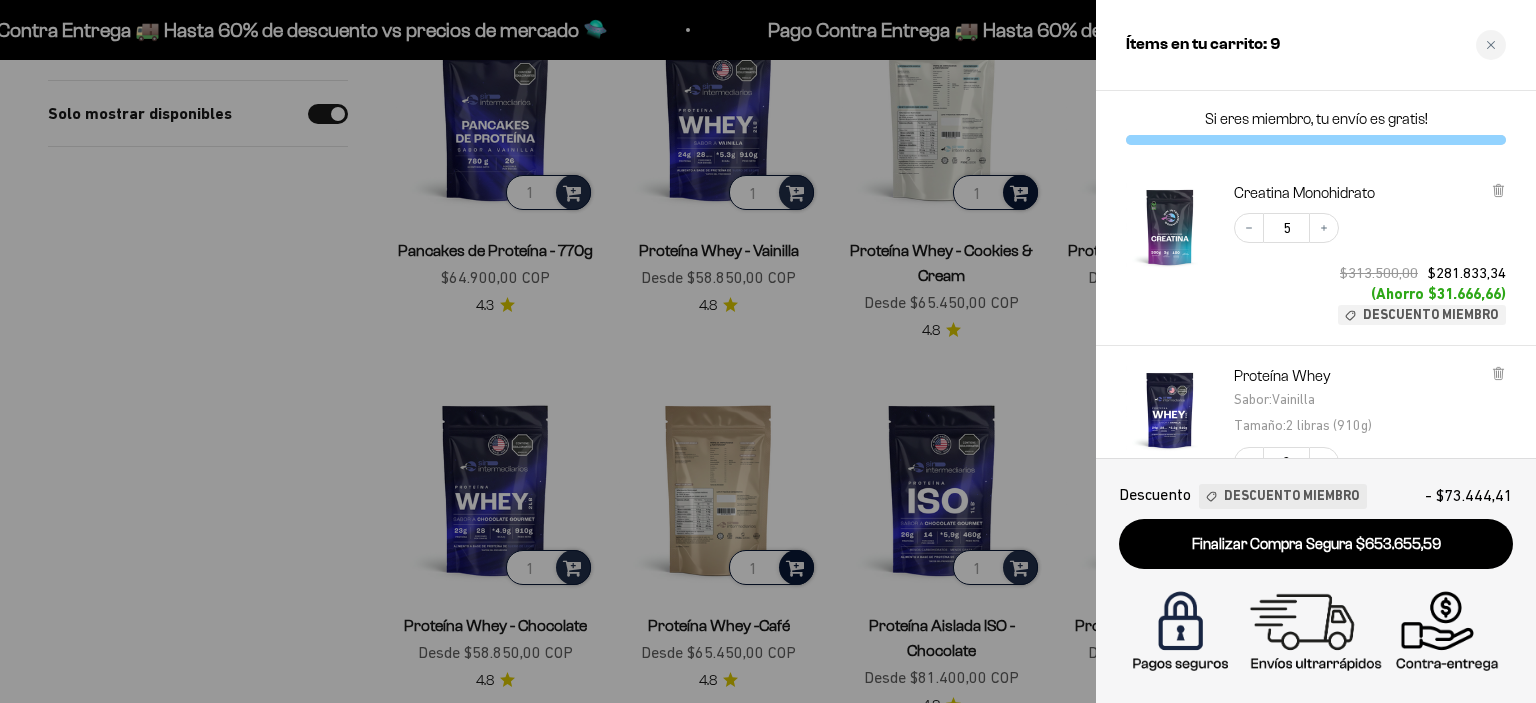 click on "Increase quantity" at bounding box center (1324, 228) 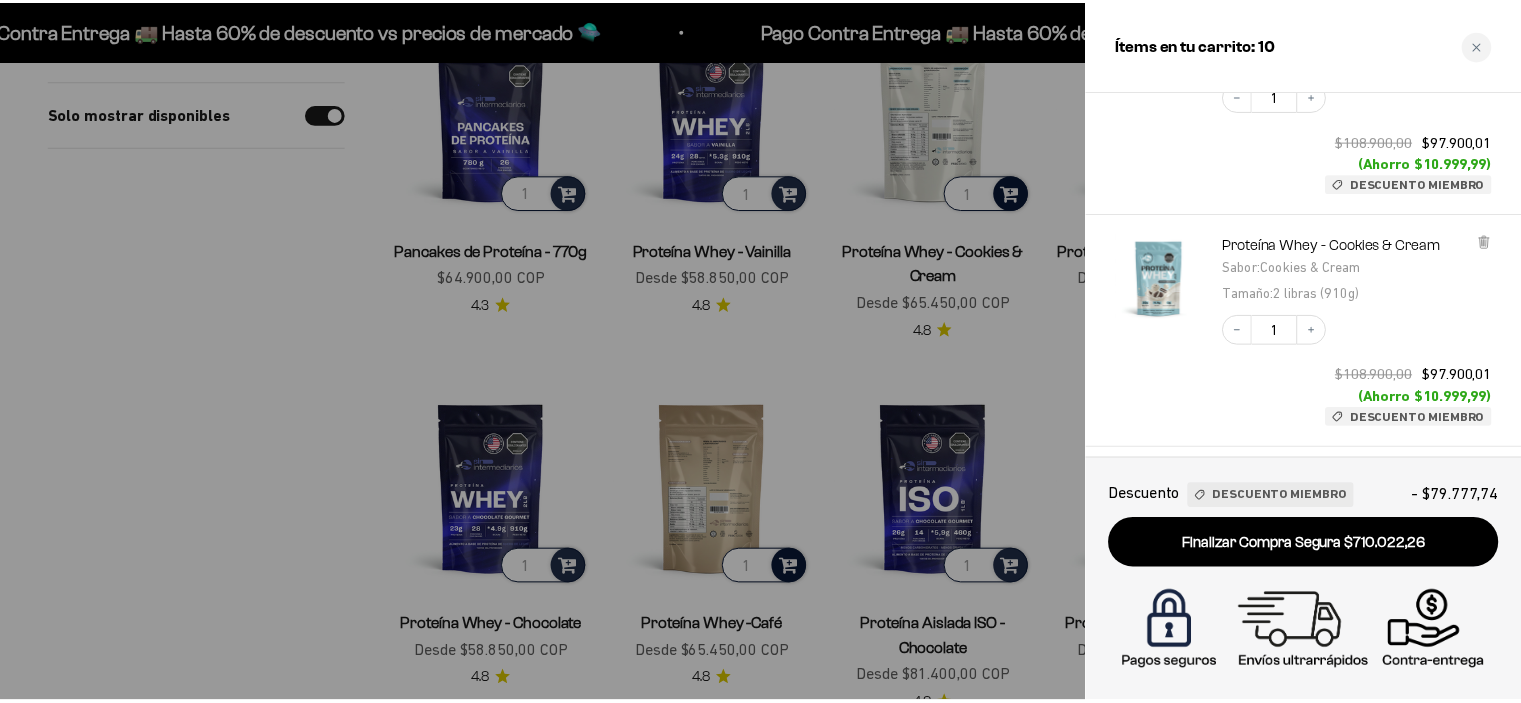 scroll, scrollTop: 767, scrollLeft: 0, axis: vertical 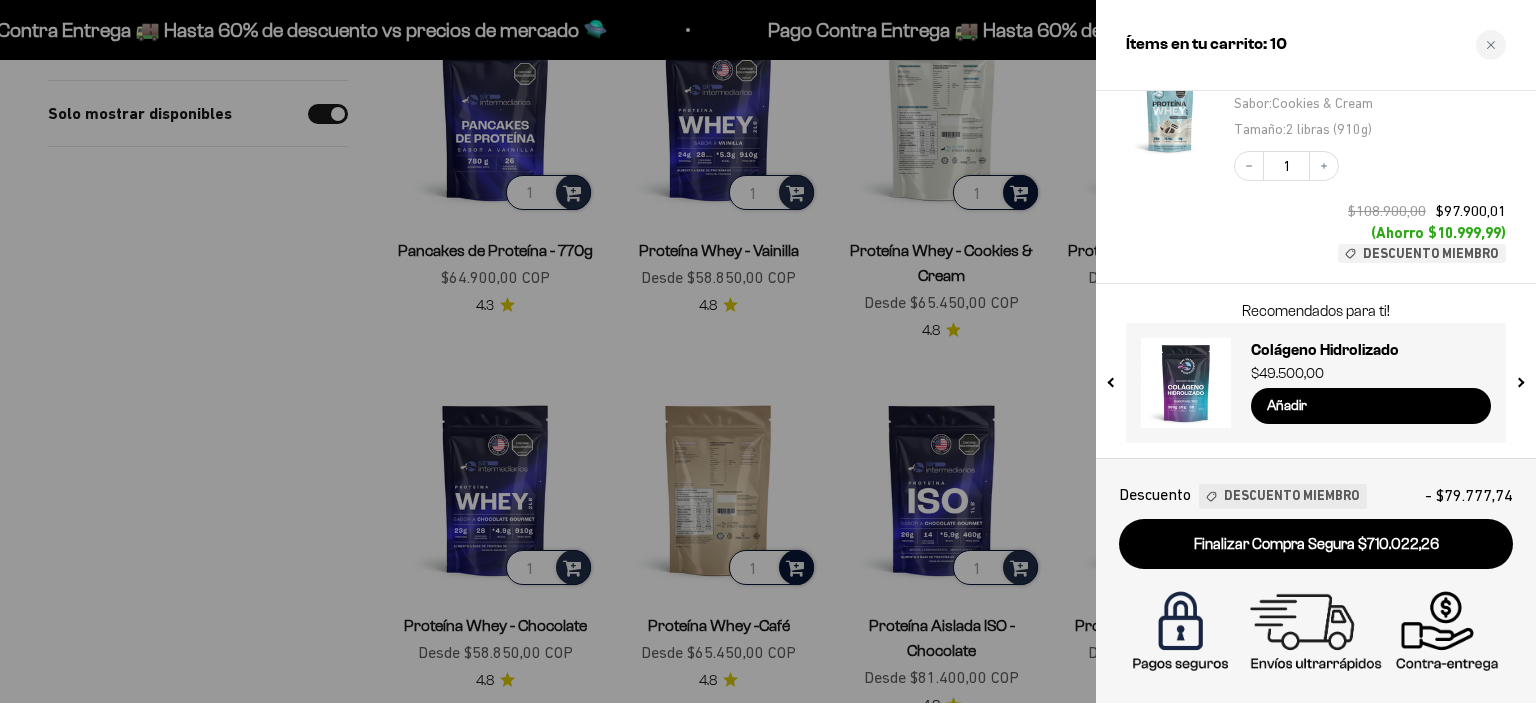 click at bounding box center (768, 351) 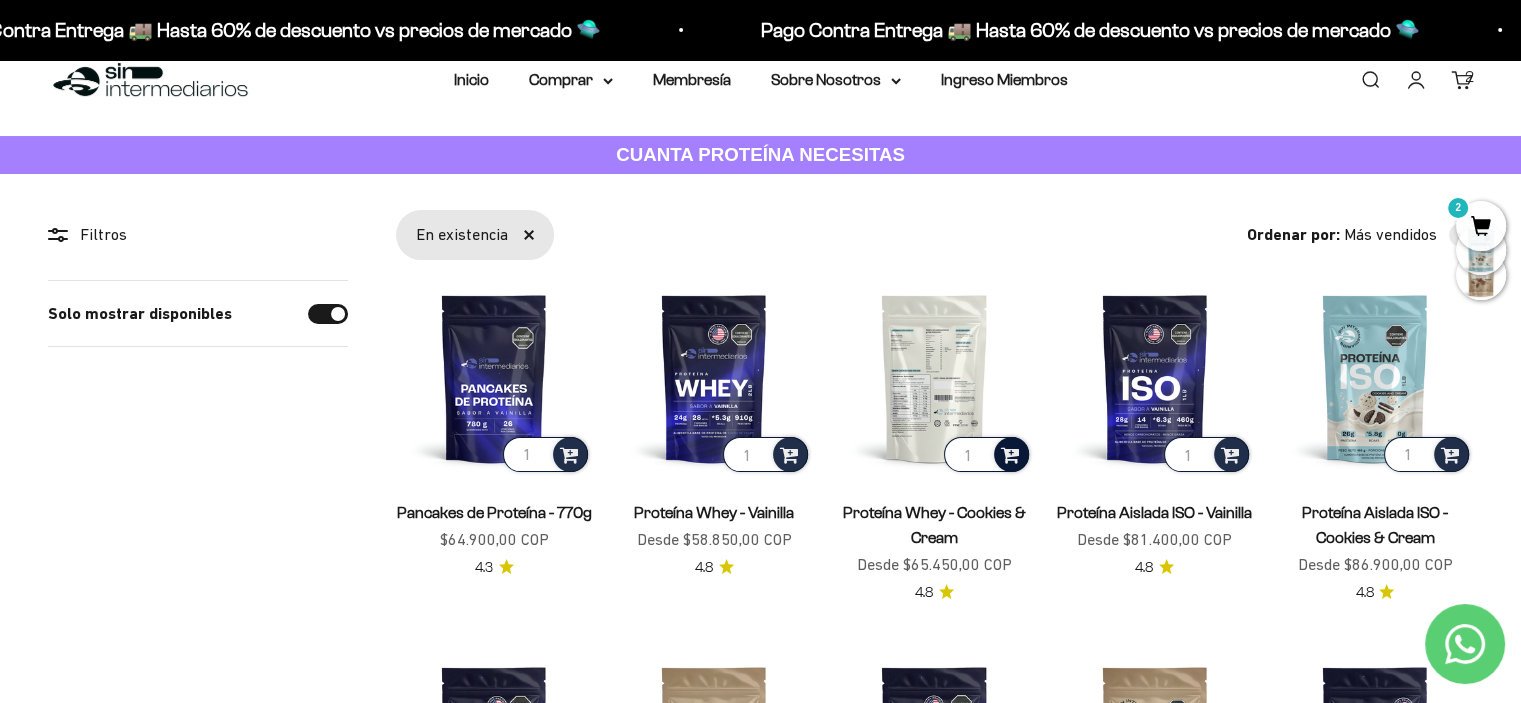scroll, scrollTop: 0, scrollLeft: 0, axis: both 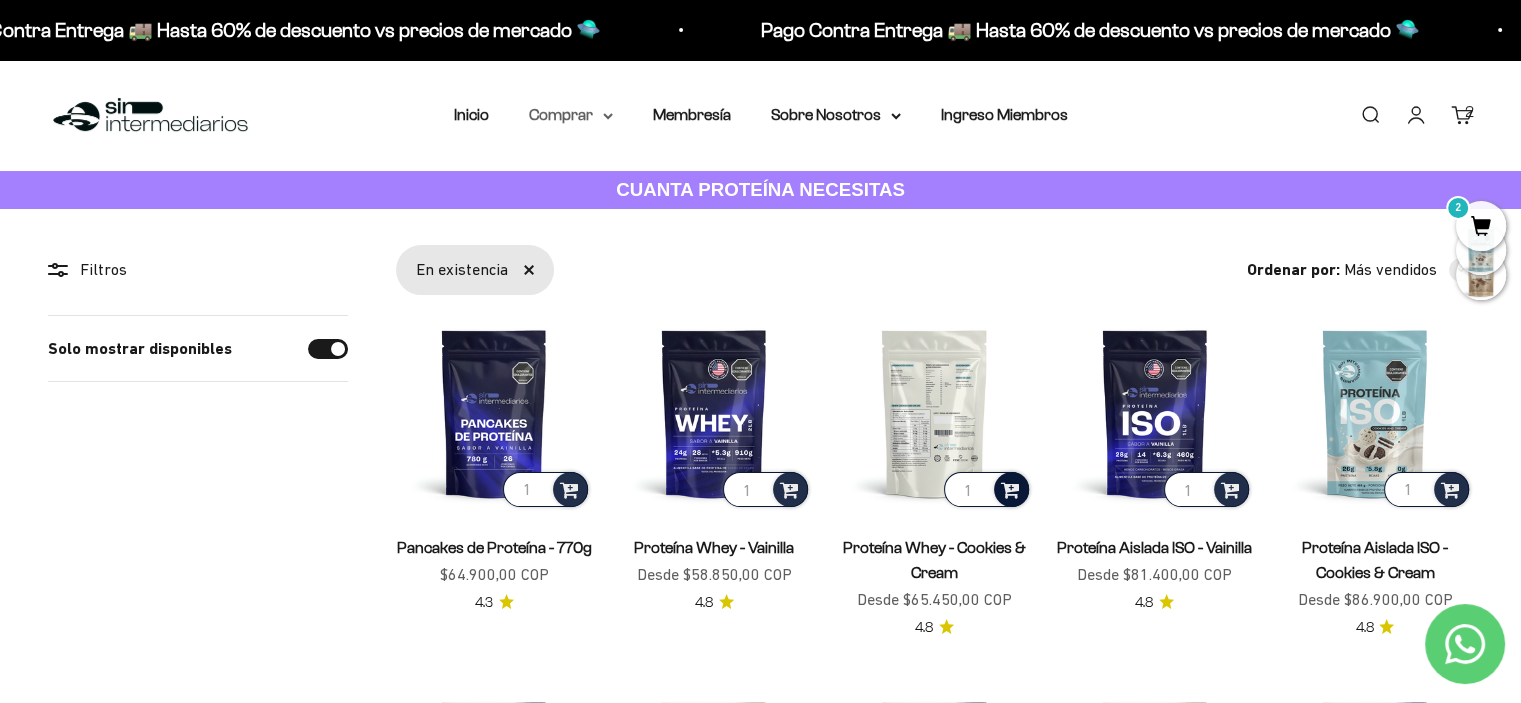 click on "Comprar" at bounding box center [571, 115] 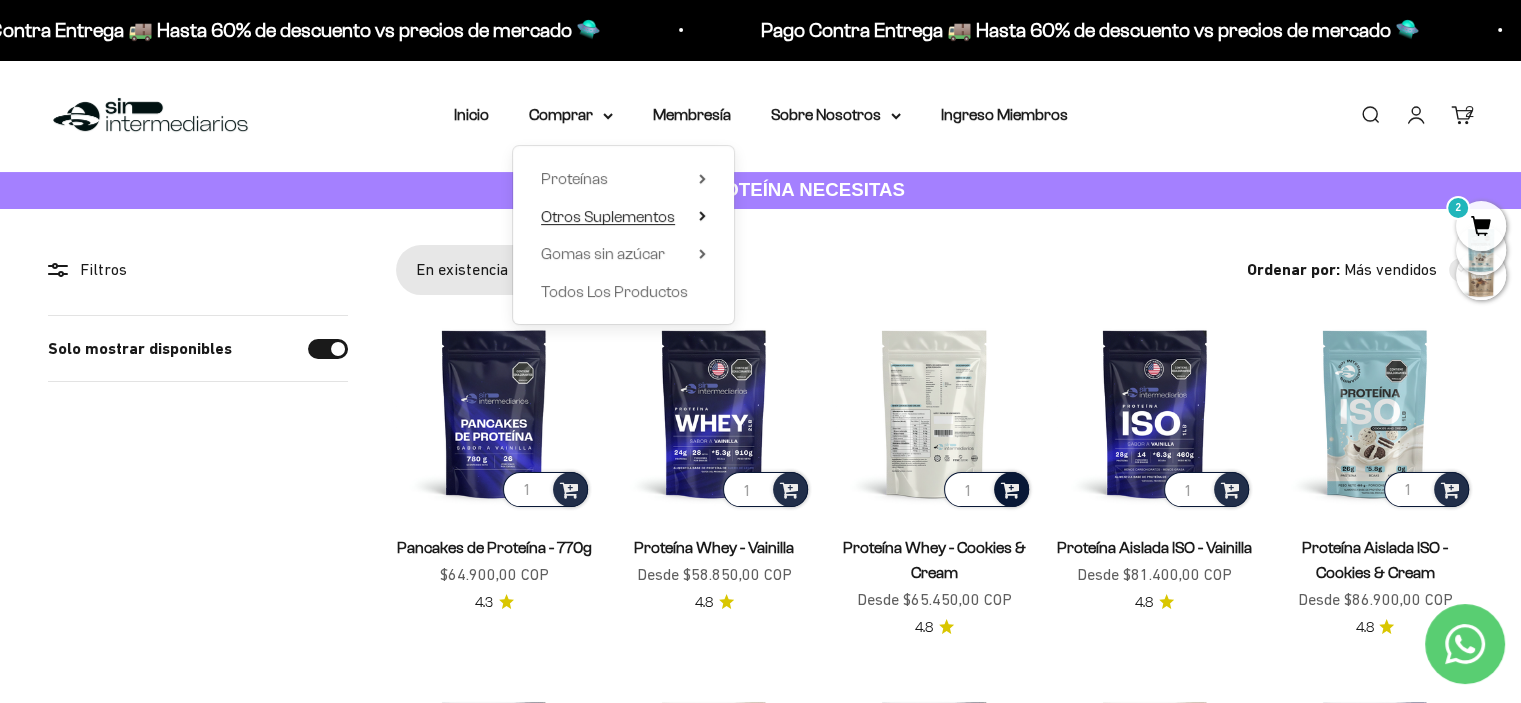 click on "Otros Suplementos" at bounding box center [623, 217] 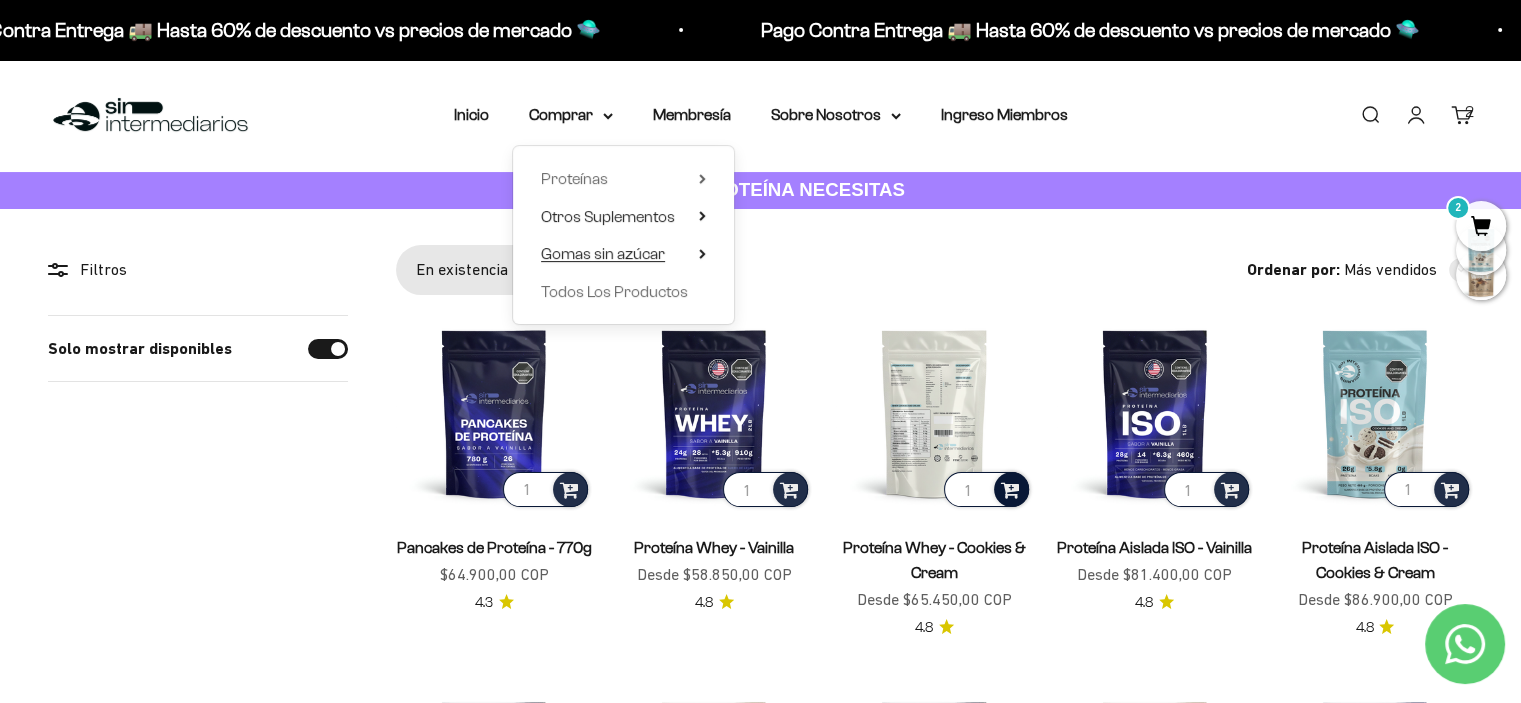 click 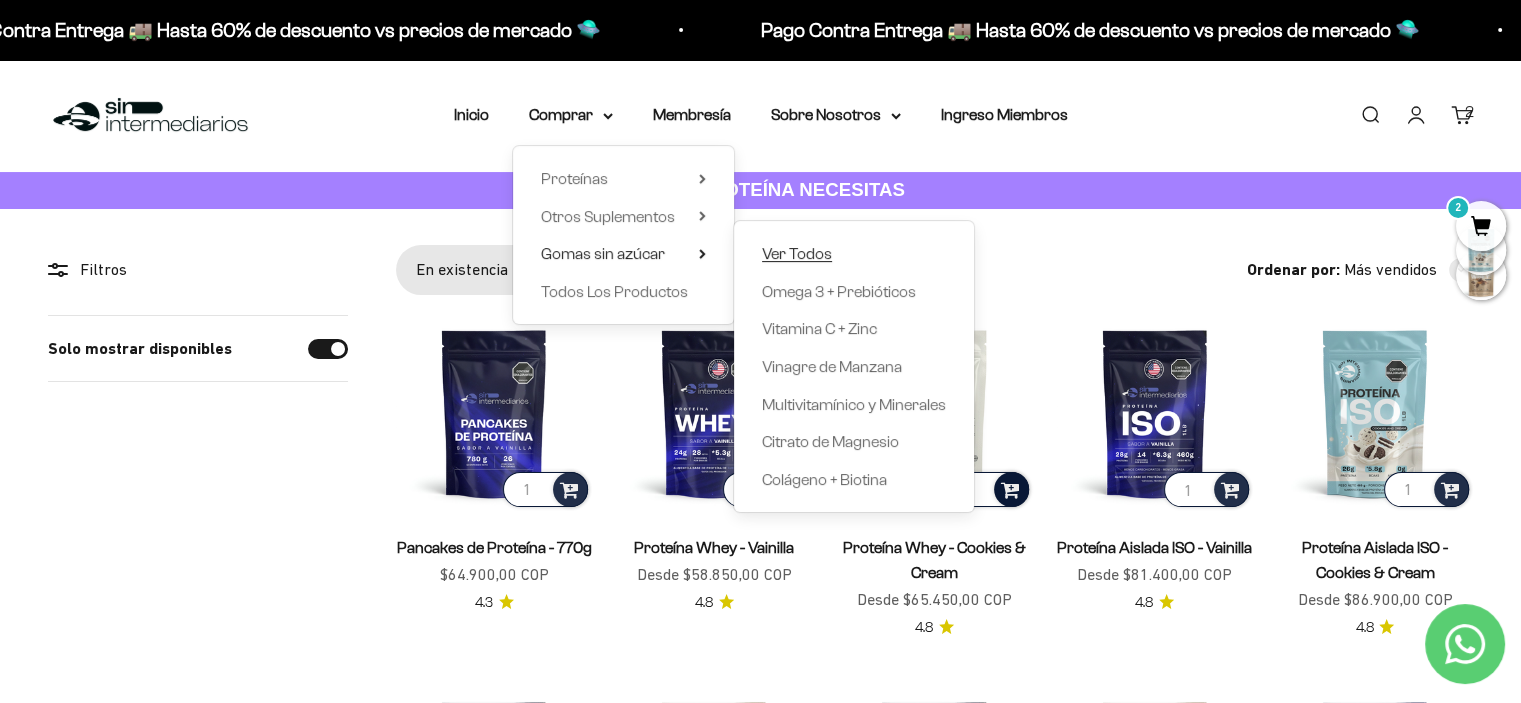 click on "Ver Todos" at bounding box center [797, 253] 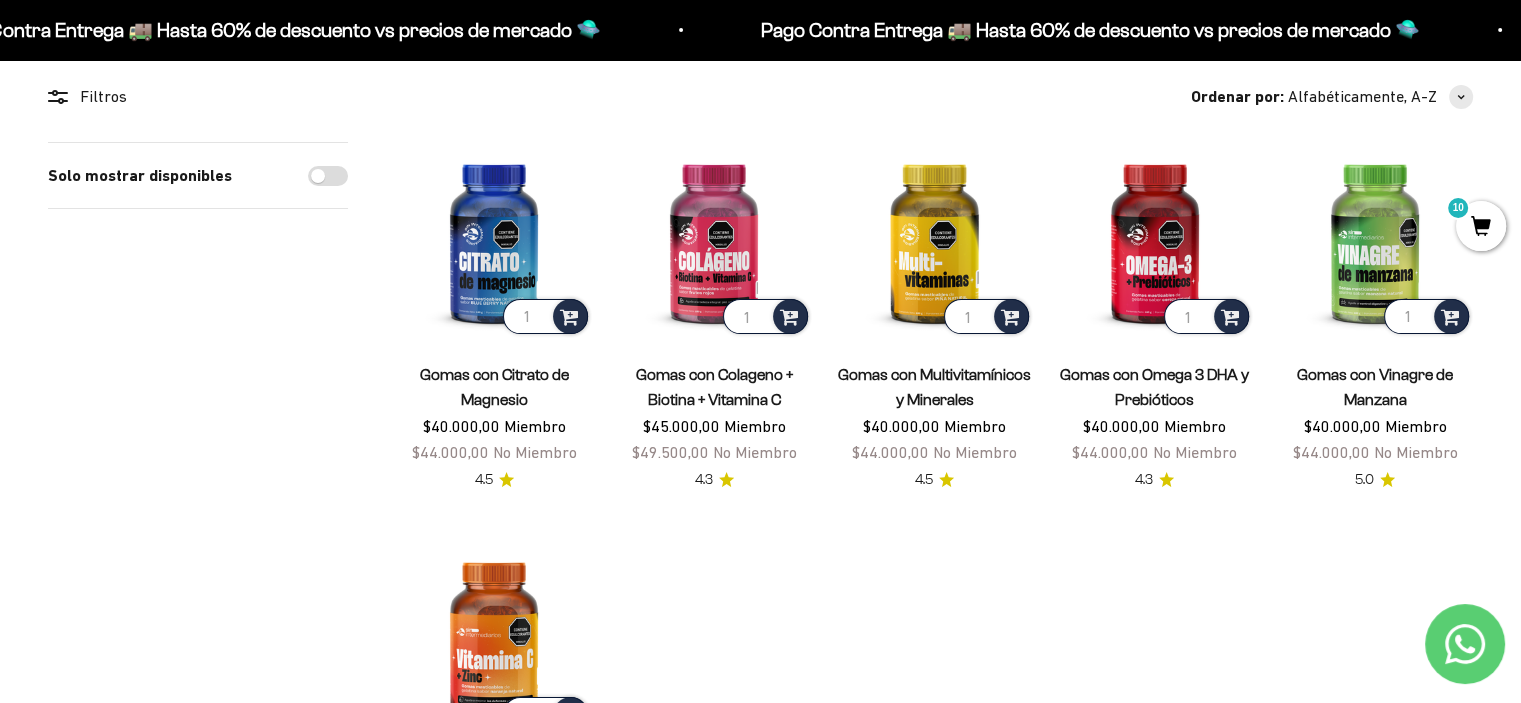 scroll, scrollTop: 0, scrollLeft: 0, axis: both 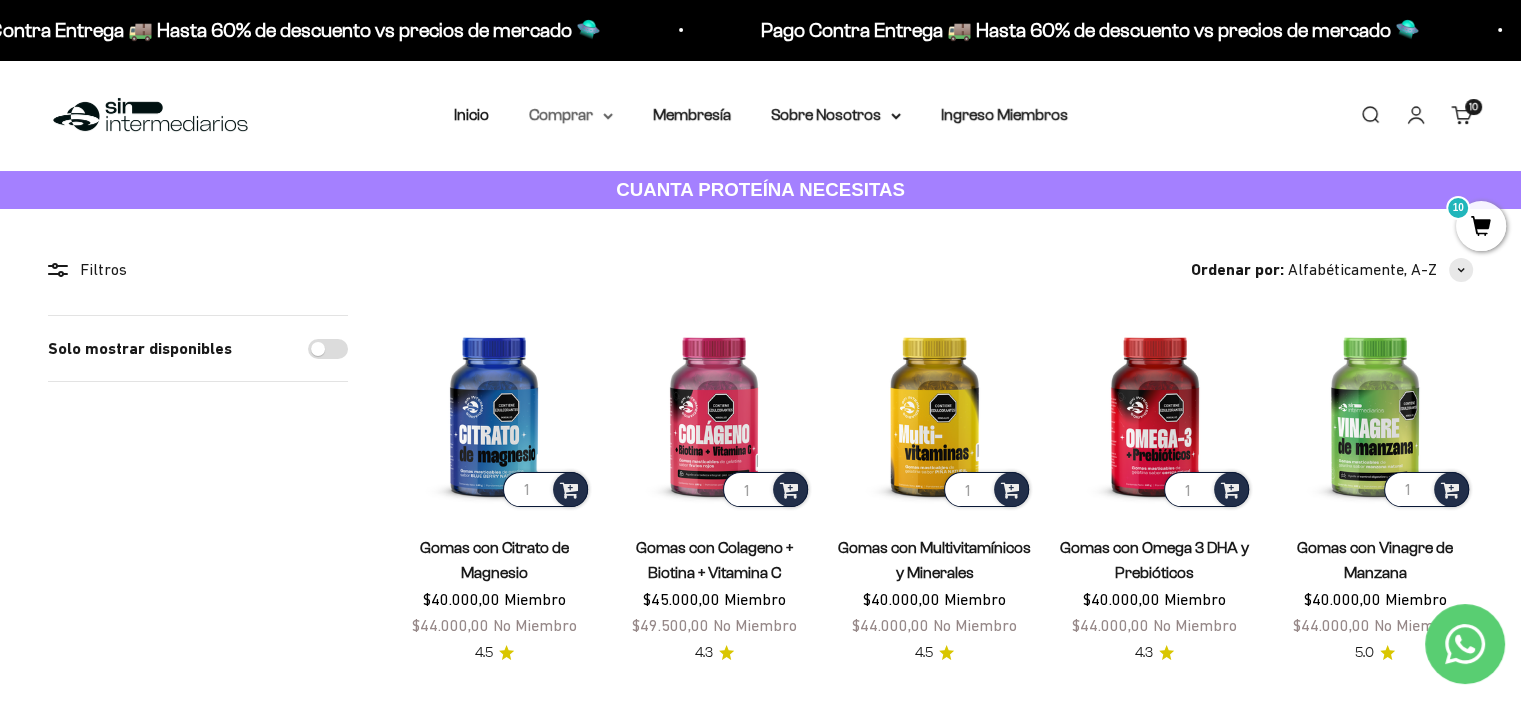 click on "Comprar" at bounding box center (571, 115) 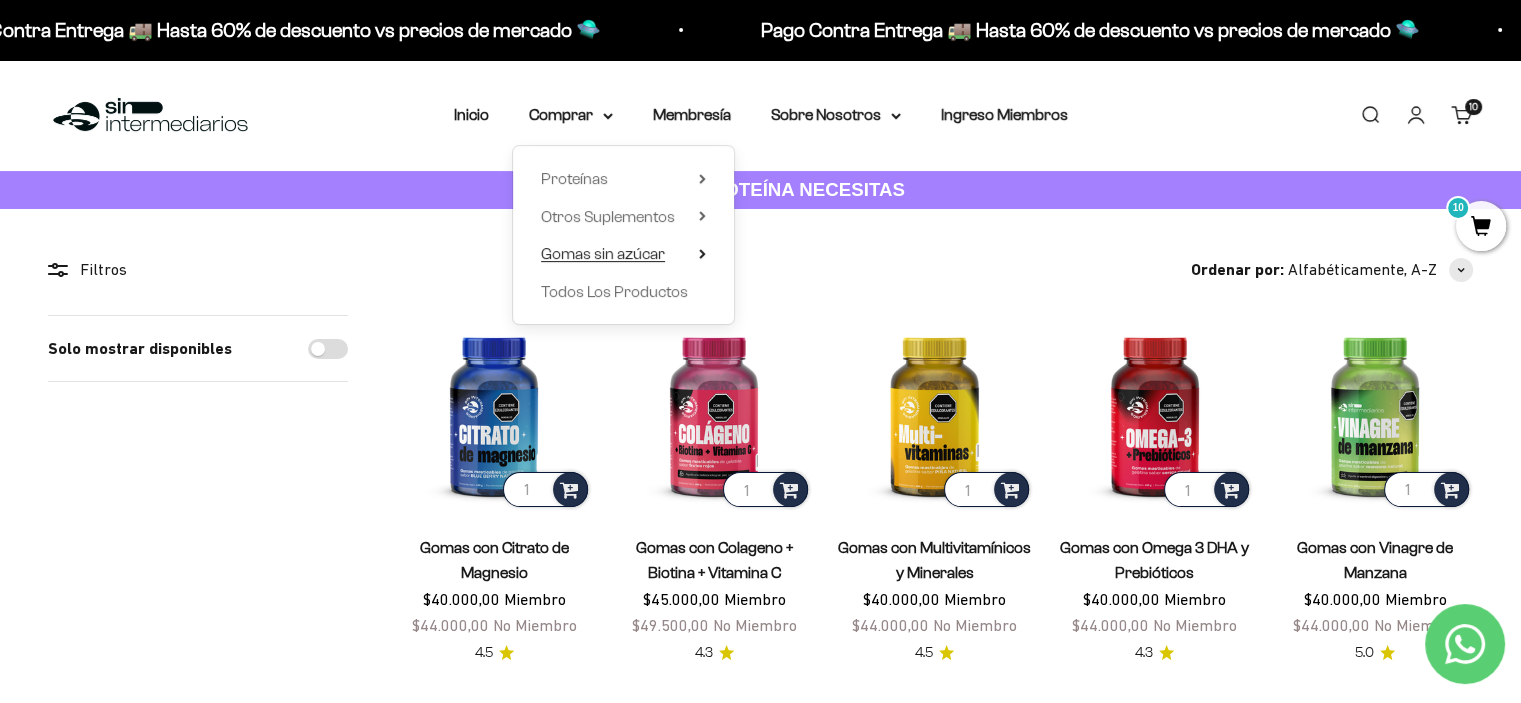 click 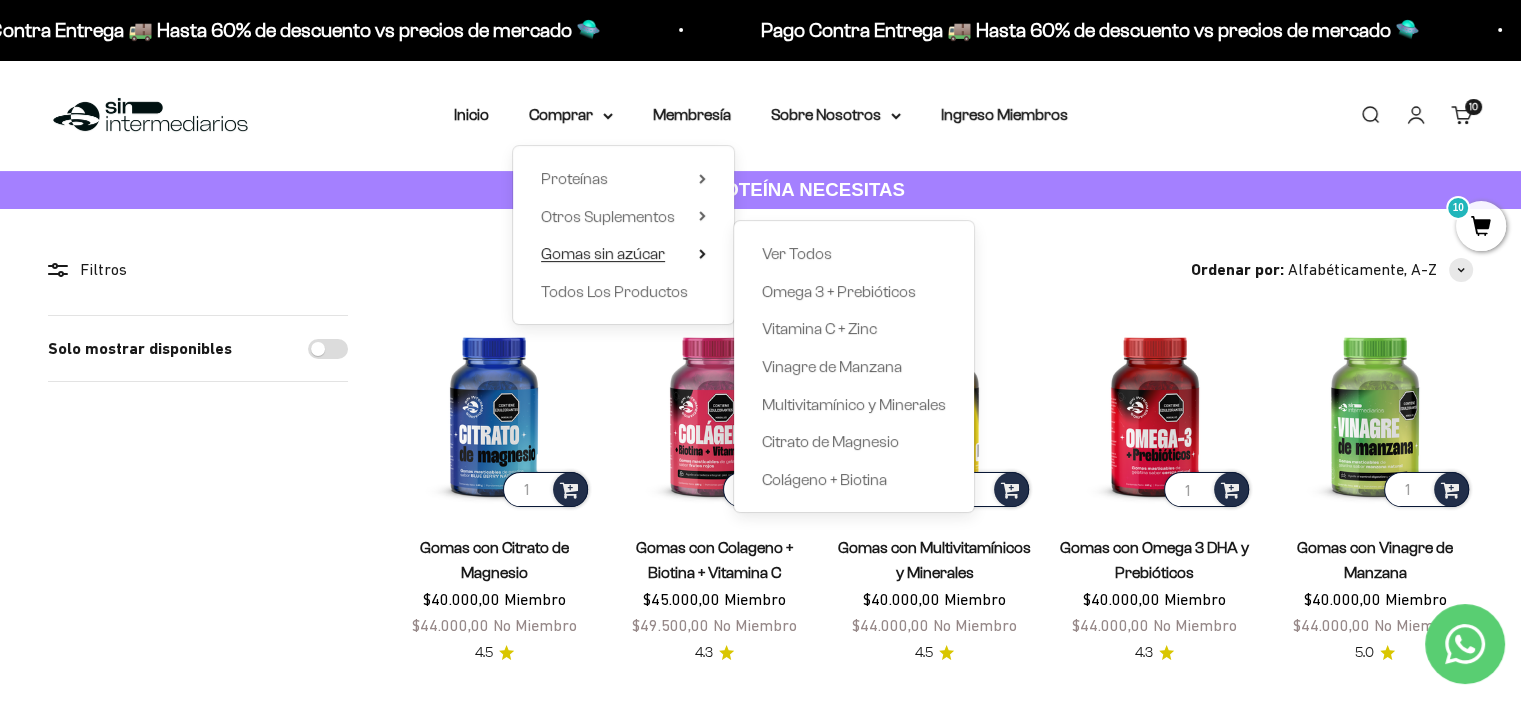 click 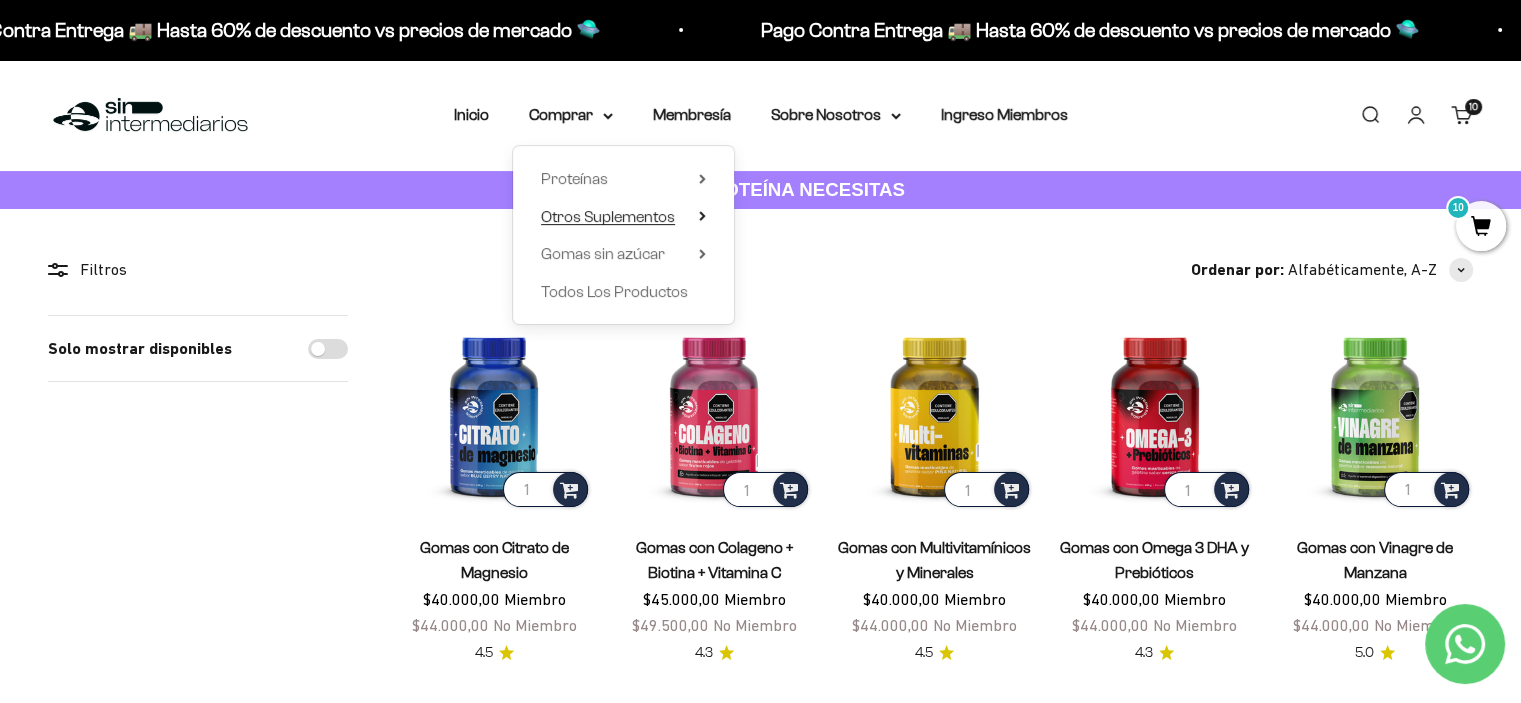 click 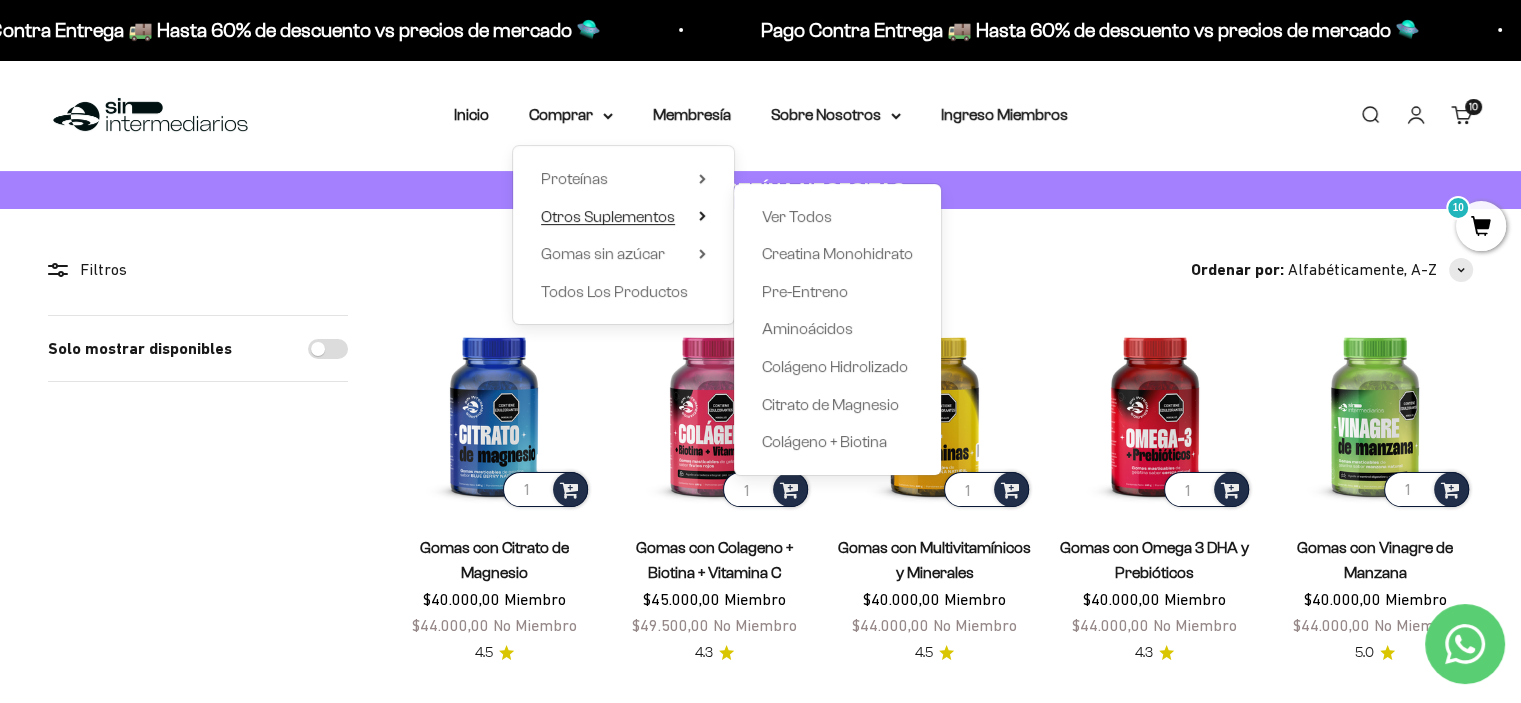 click 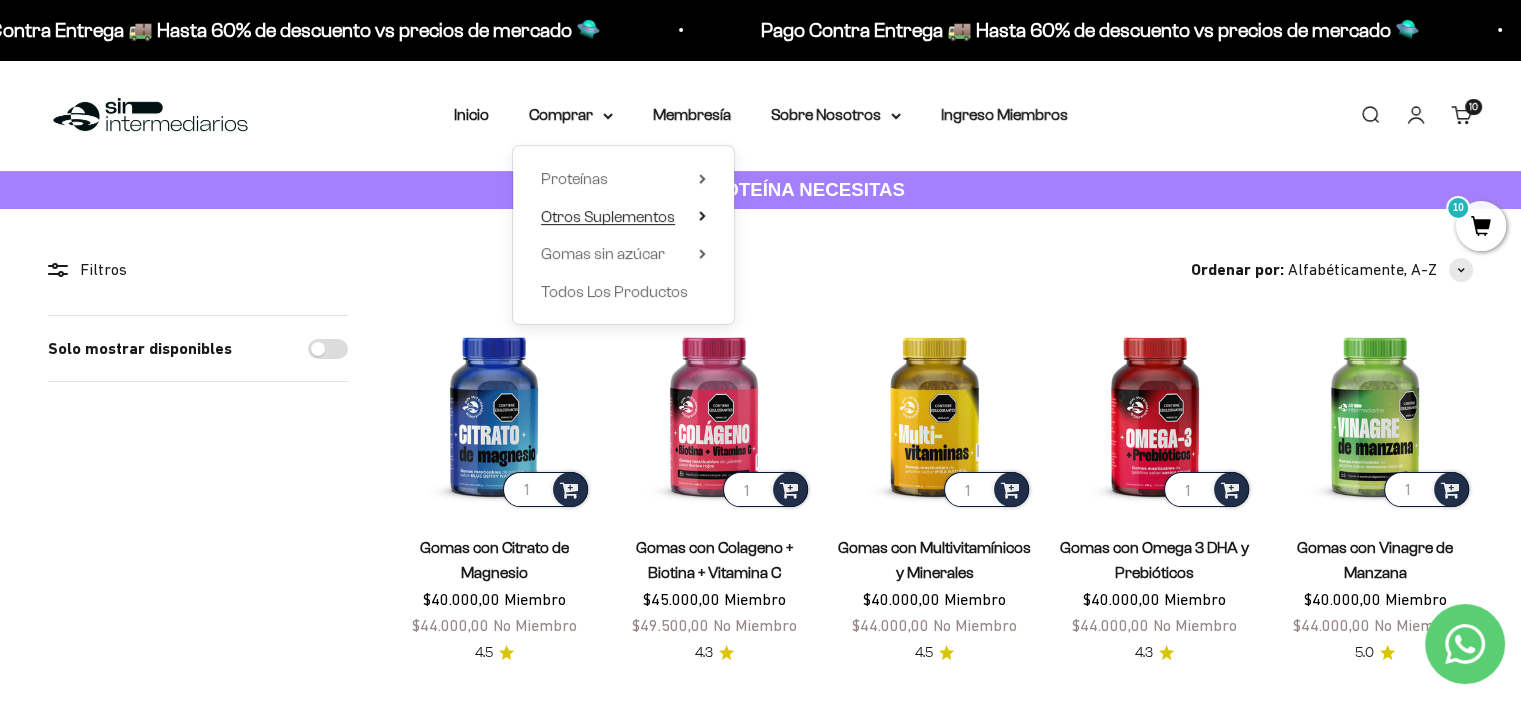 click on "Otros Suplementos" at bounding box center [623, 217] 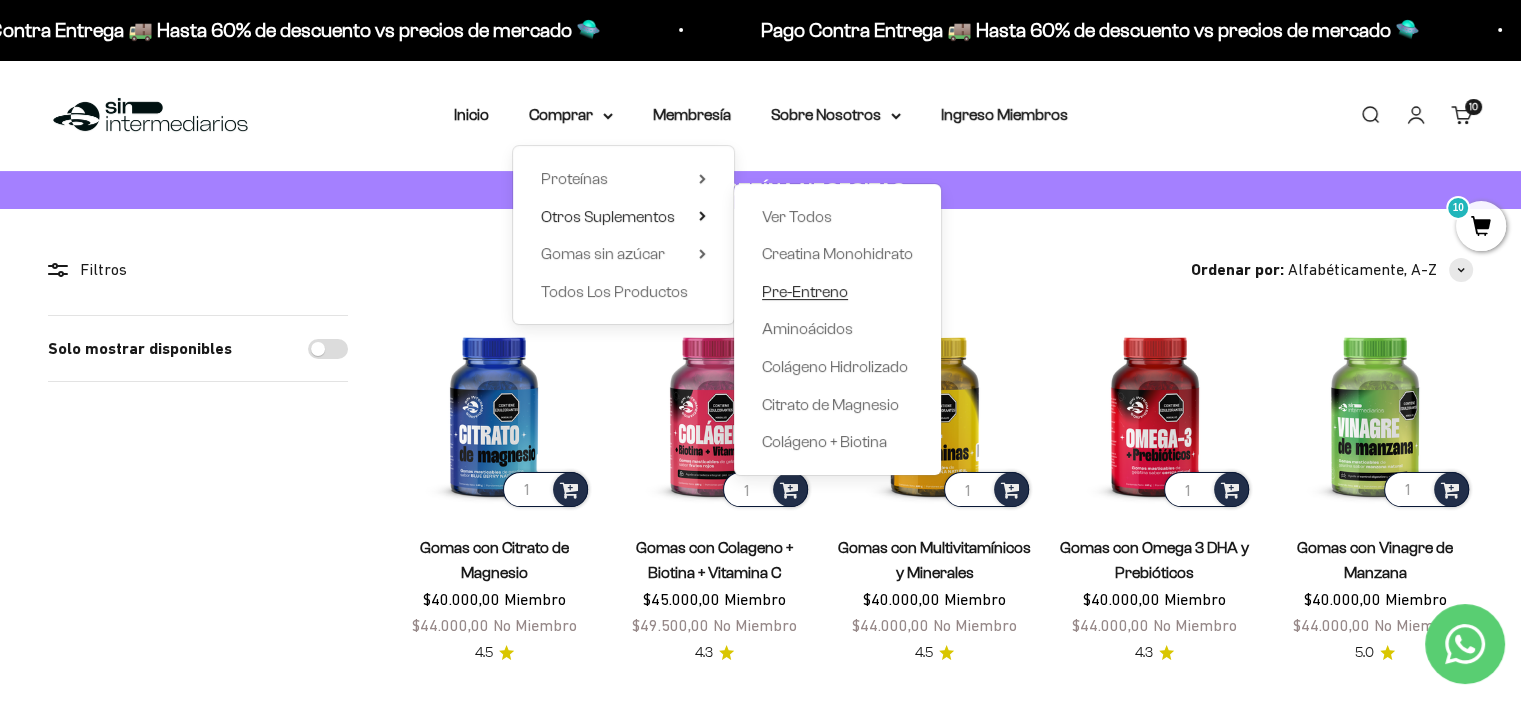 click on "Pre-Entreno" at bounding box center (805, 291) 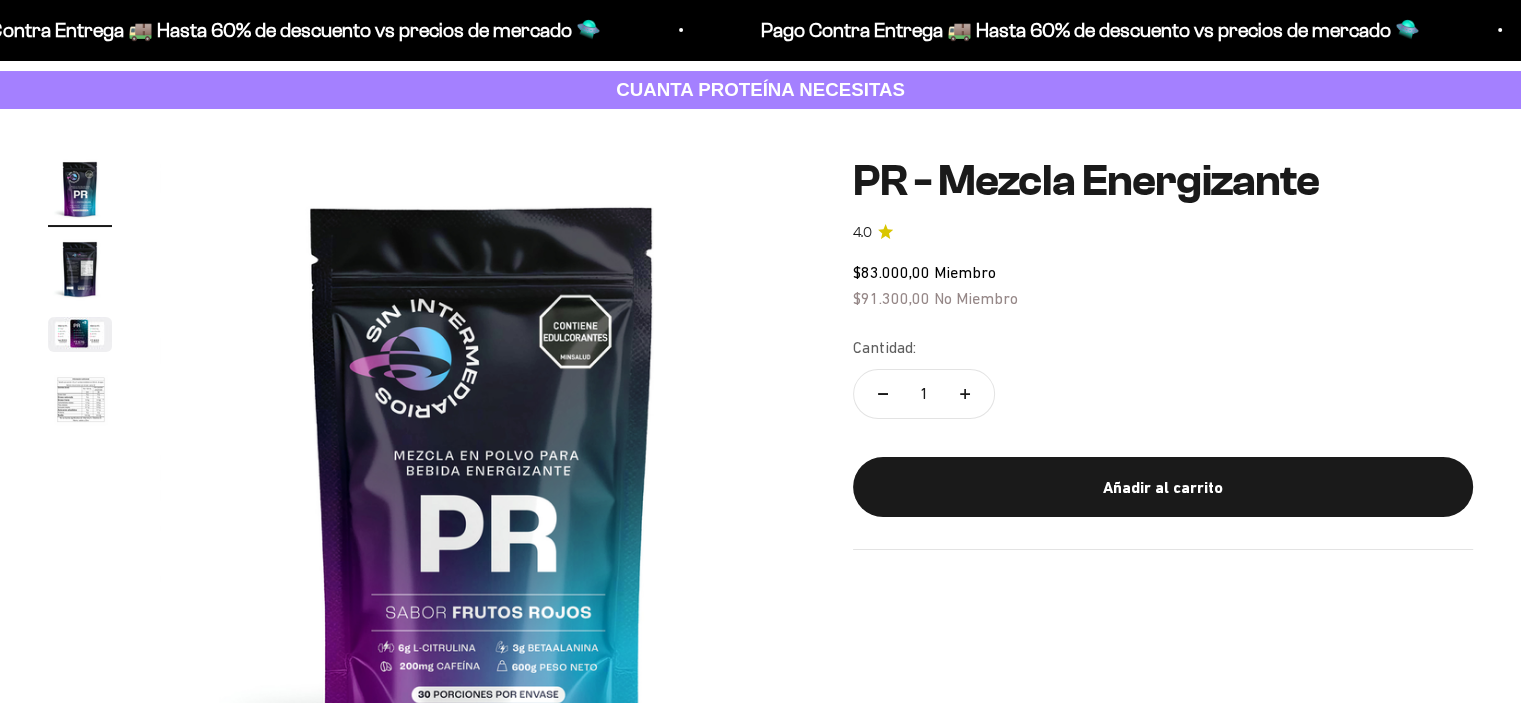 scroll, scrollTop: 0, scrollLeft: 0, axis: both 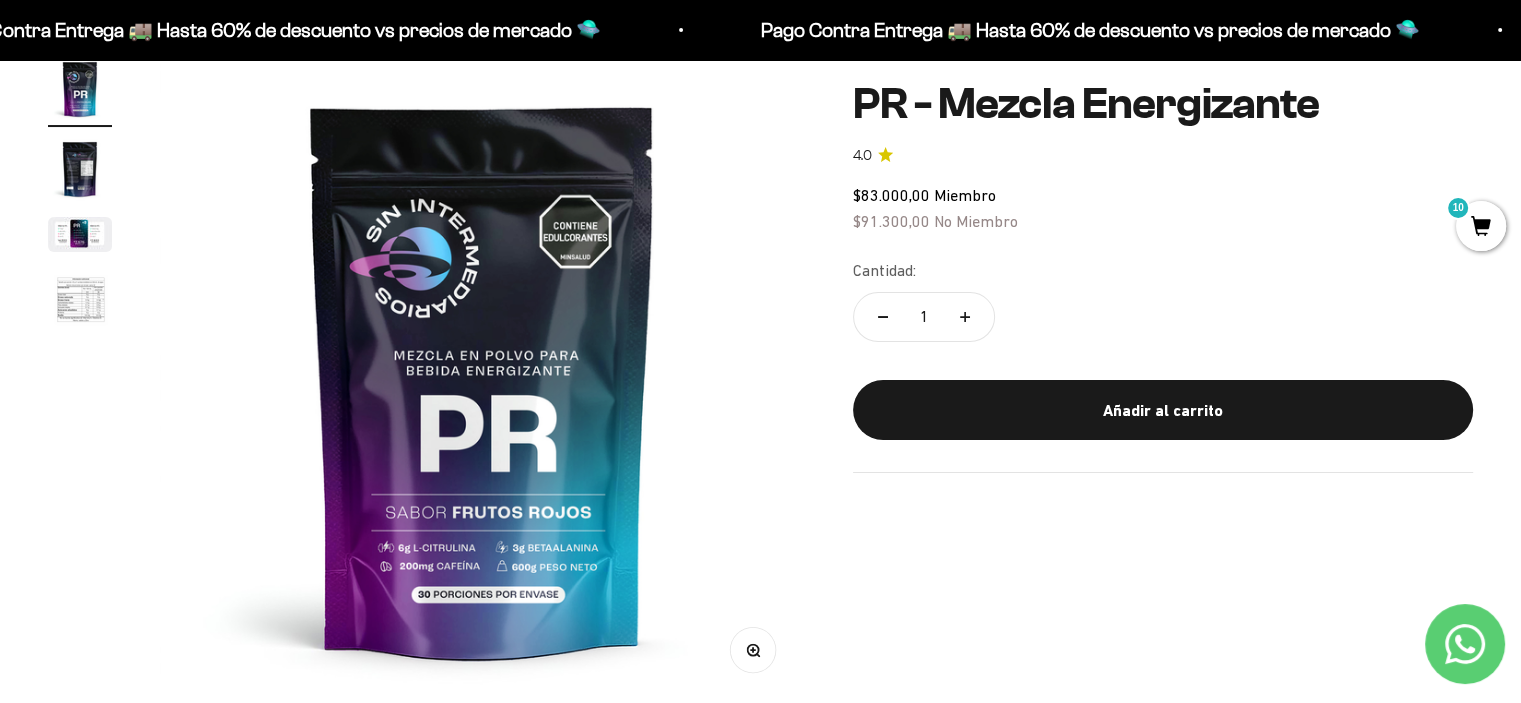 click at bounding box center (80, 169) 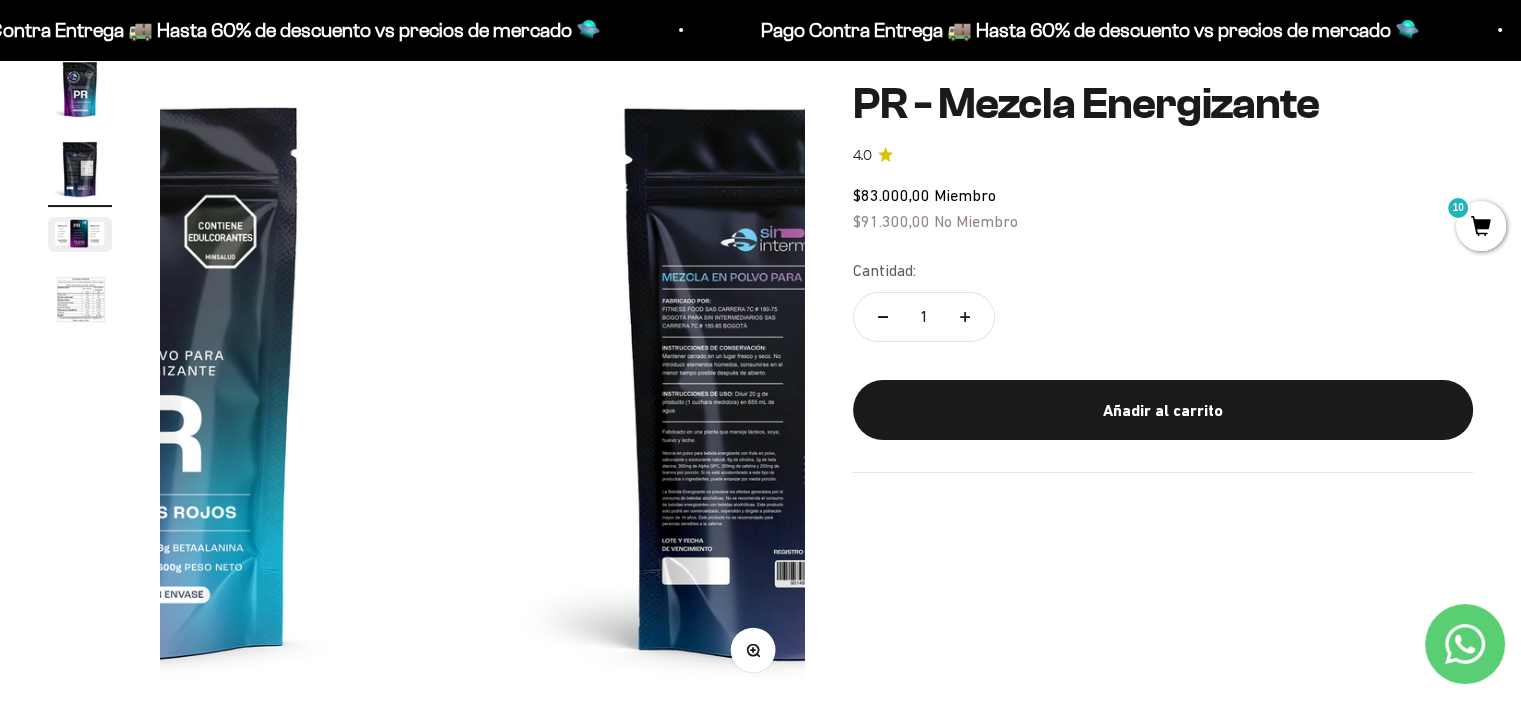 scroll, scrollTop: 0, scrollLeft: 669, axis: horizontal 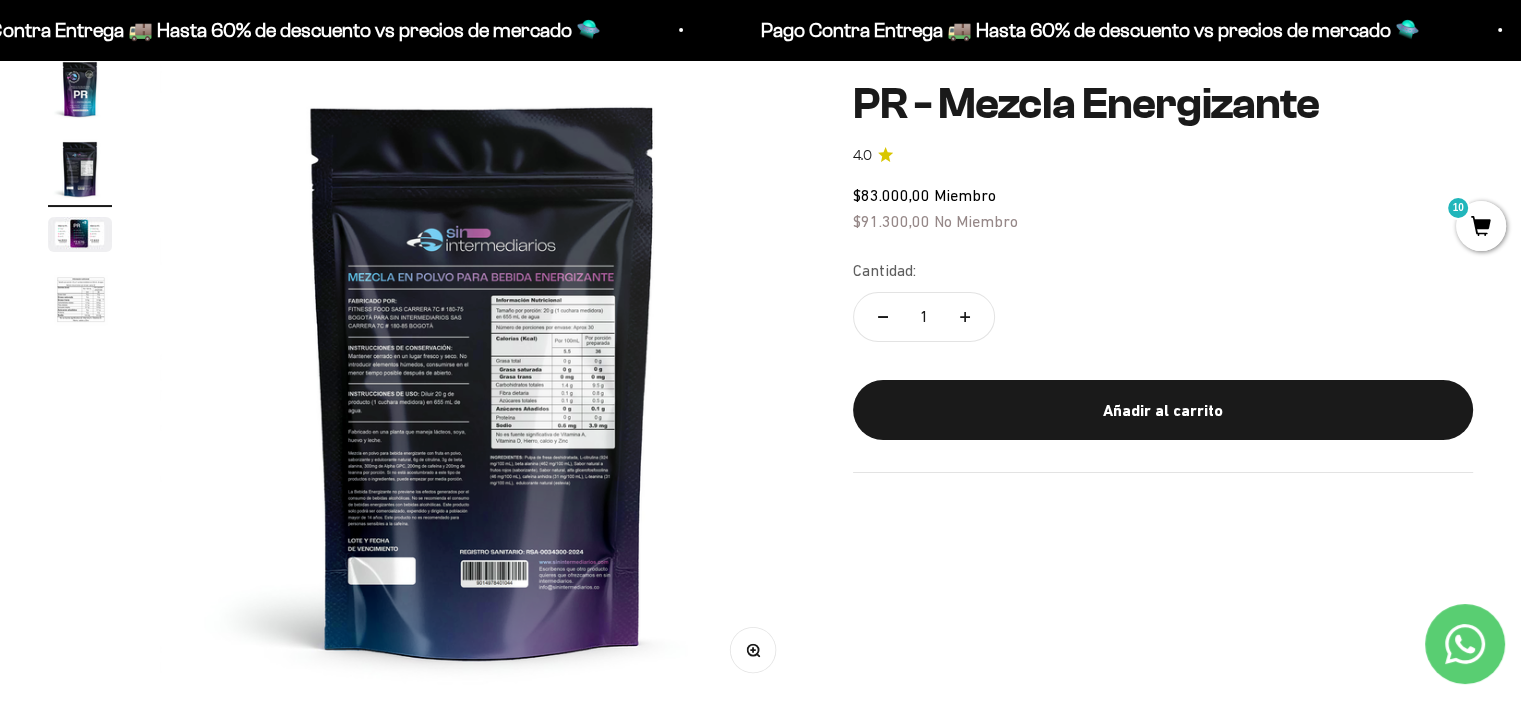 click at bounding box center (80, 234) 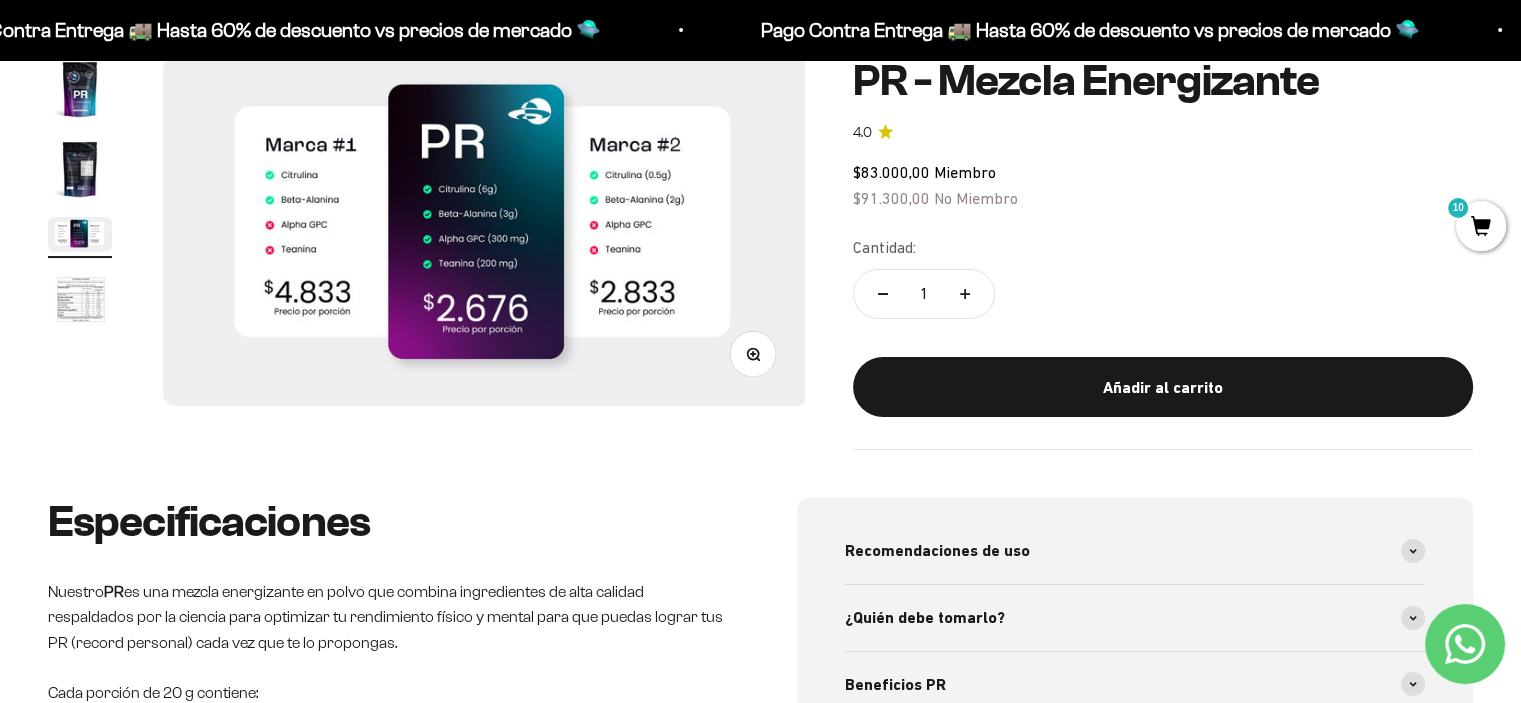 scroll, scrollTop: 0, scrollLeft: 1338, axis: horizontal 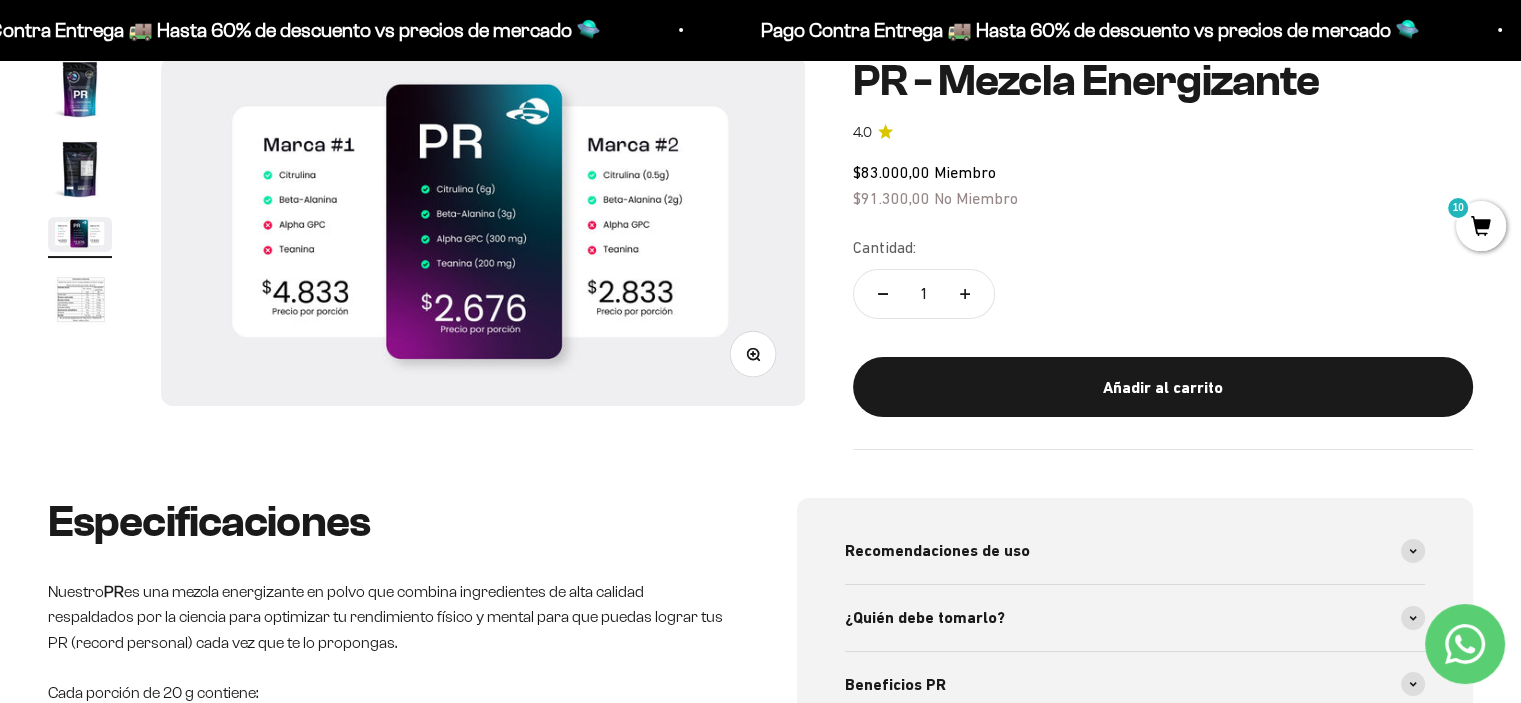 click at bounding box center (80, 301) 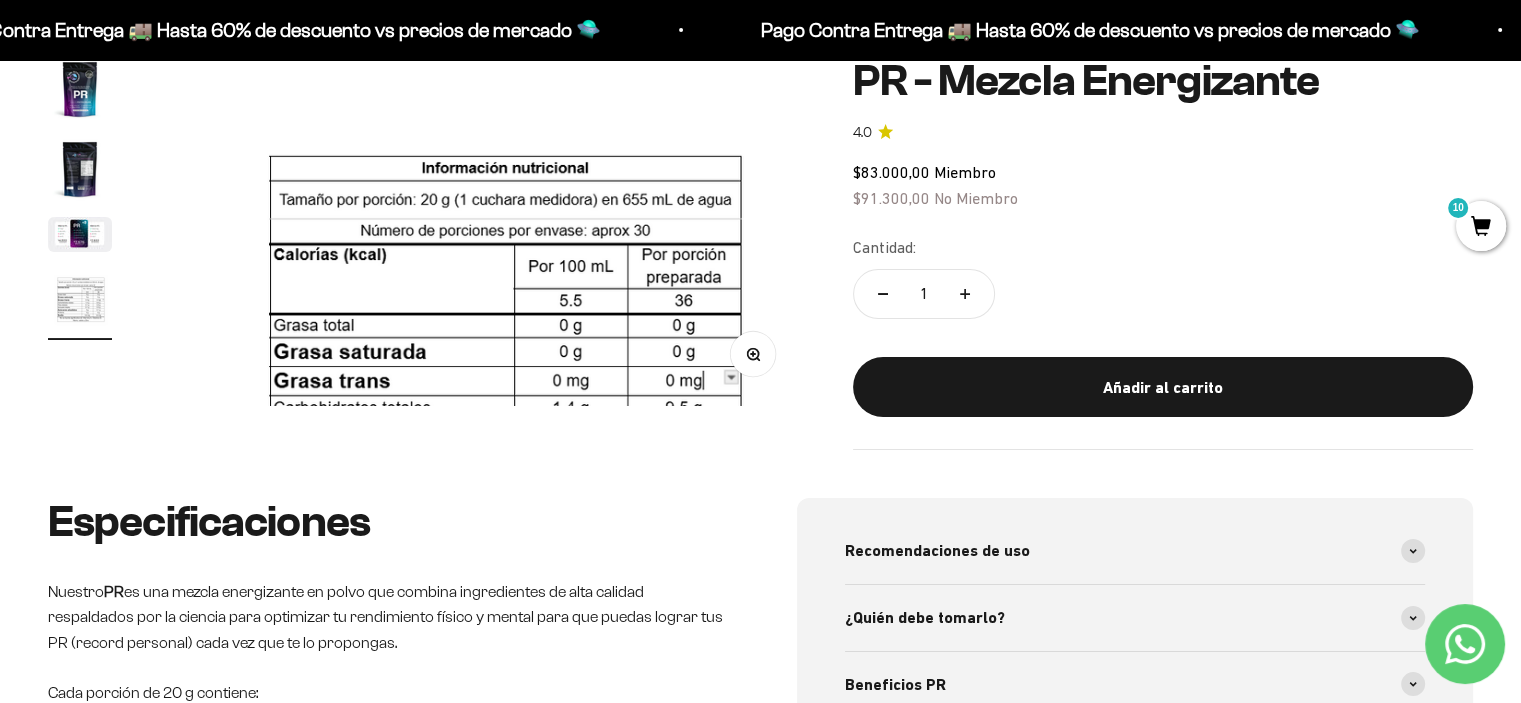 scroll, scrollTop: 0, scrollLeft: 2007, axis: horizontal 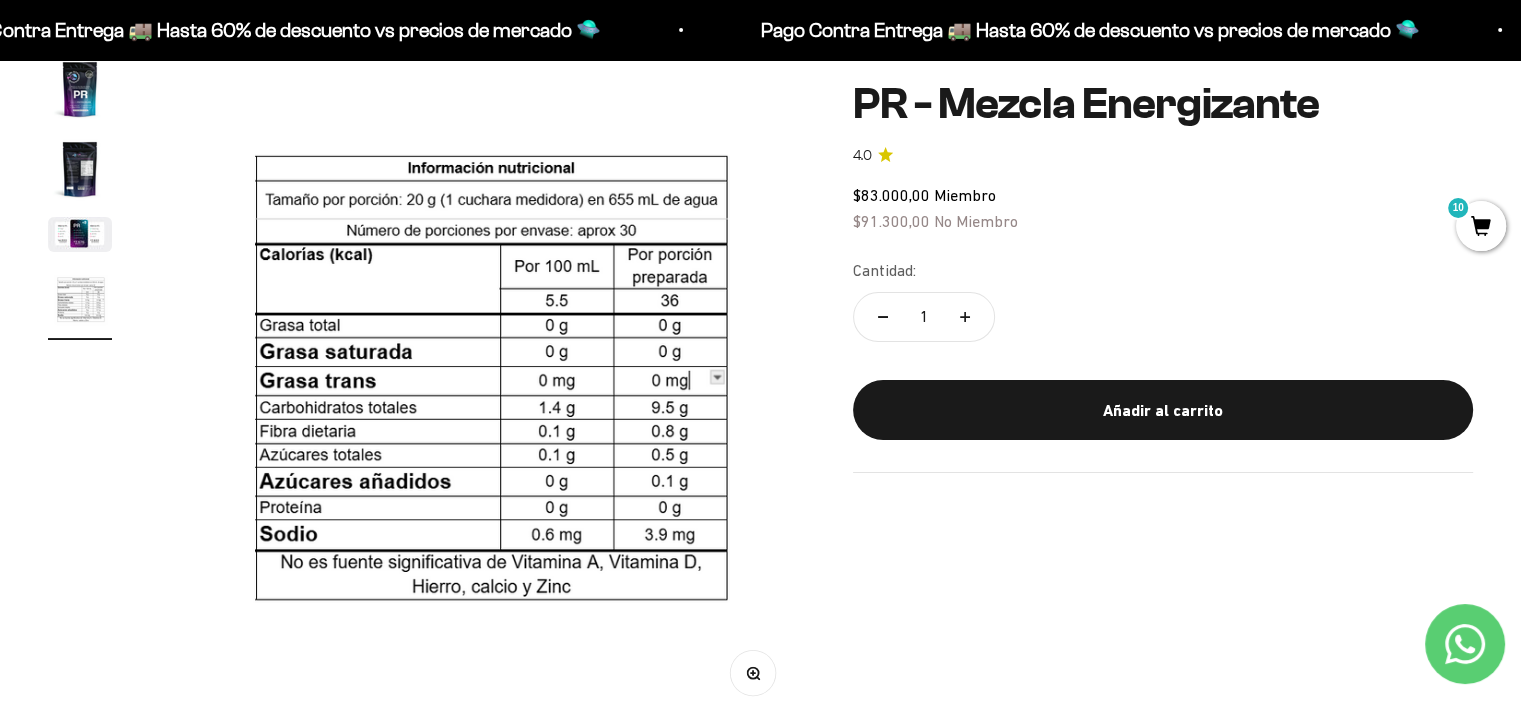 click at bounding box center (80, 169) 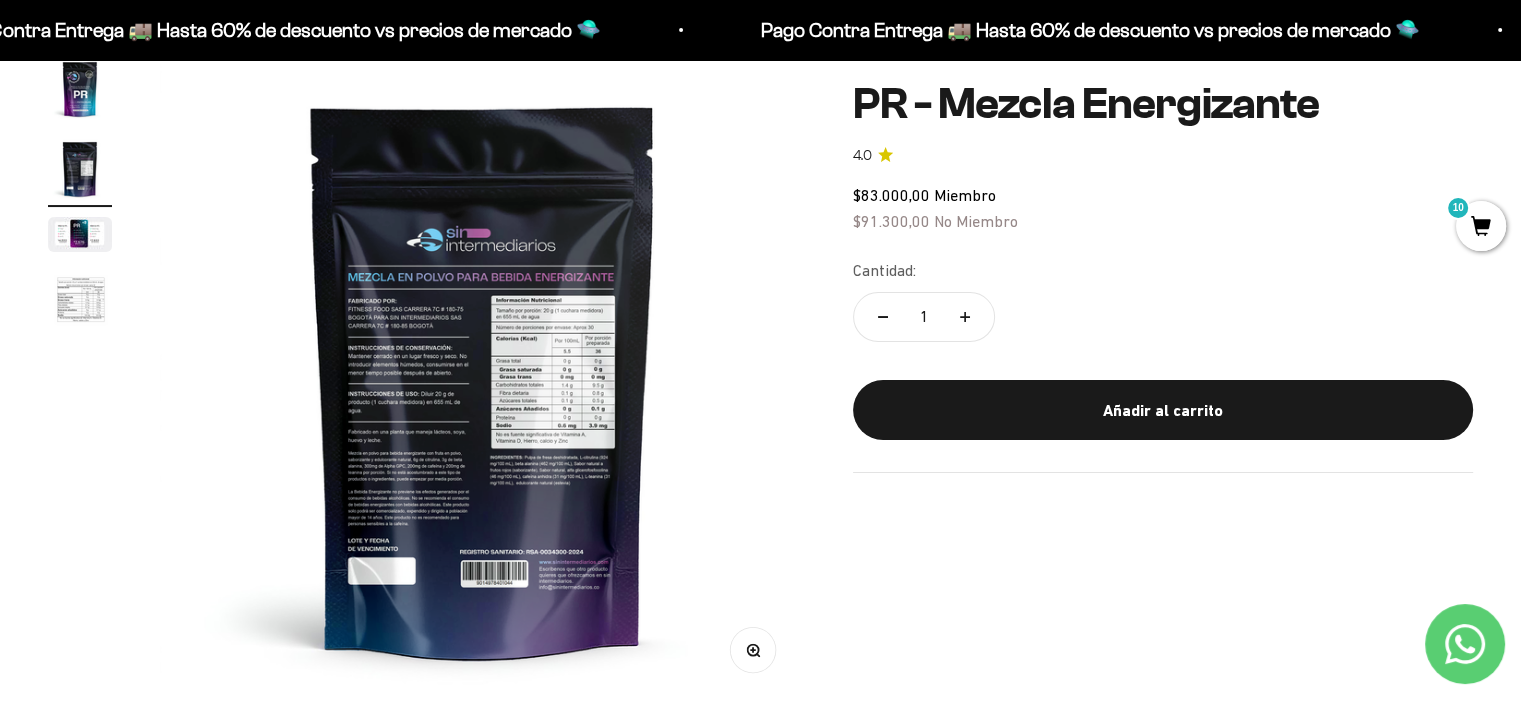 click at bounding box center (80, 89) 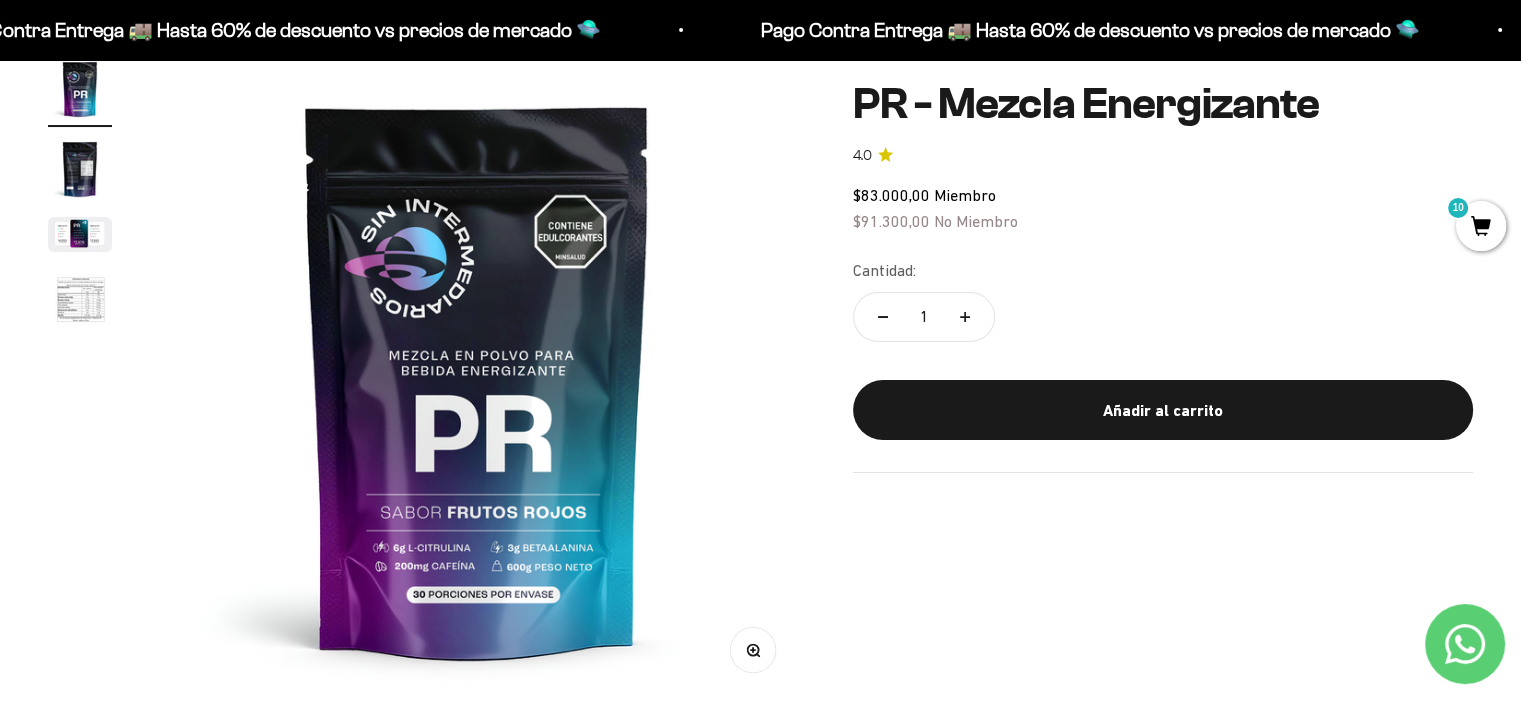 scroll, scrollTop: 0, scrollLeft: 0, axis: both 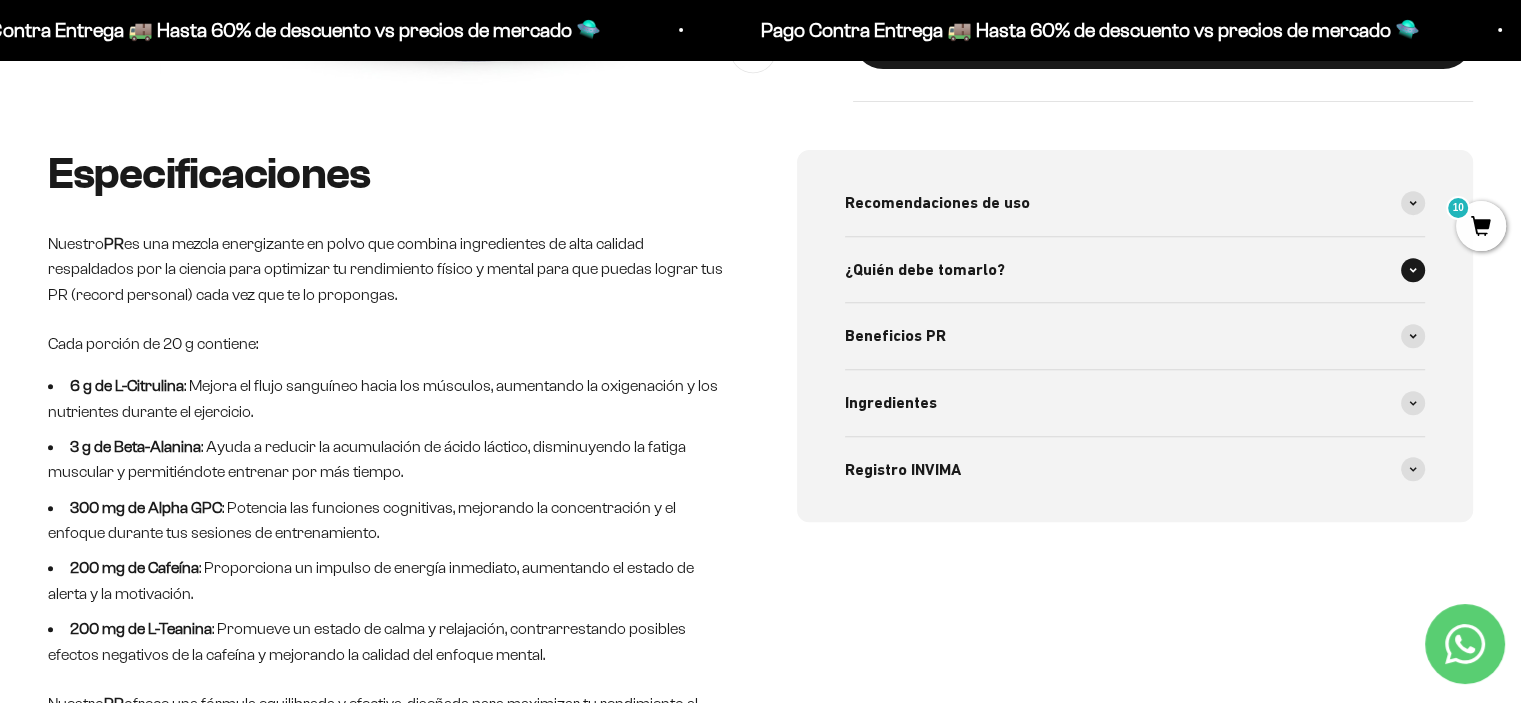 click on "¿Quién debe tomarlo?" at bounding box center (1135, 270) 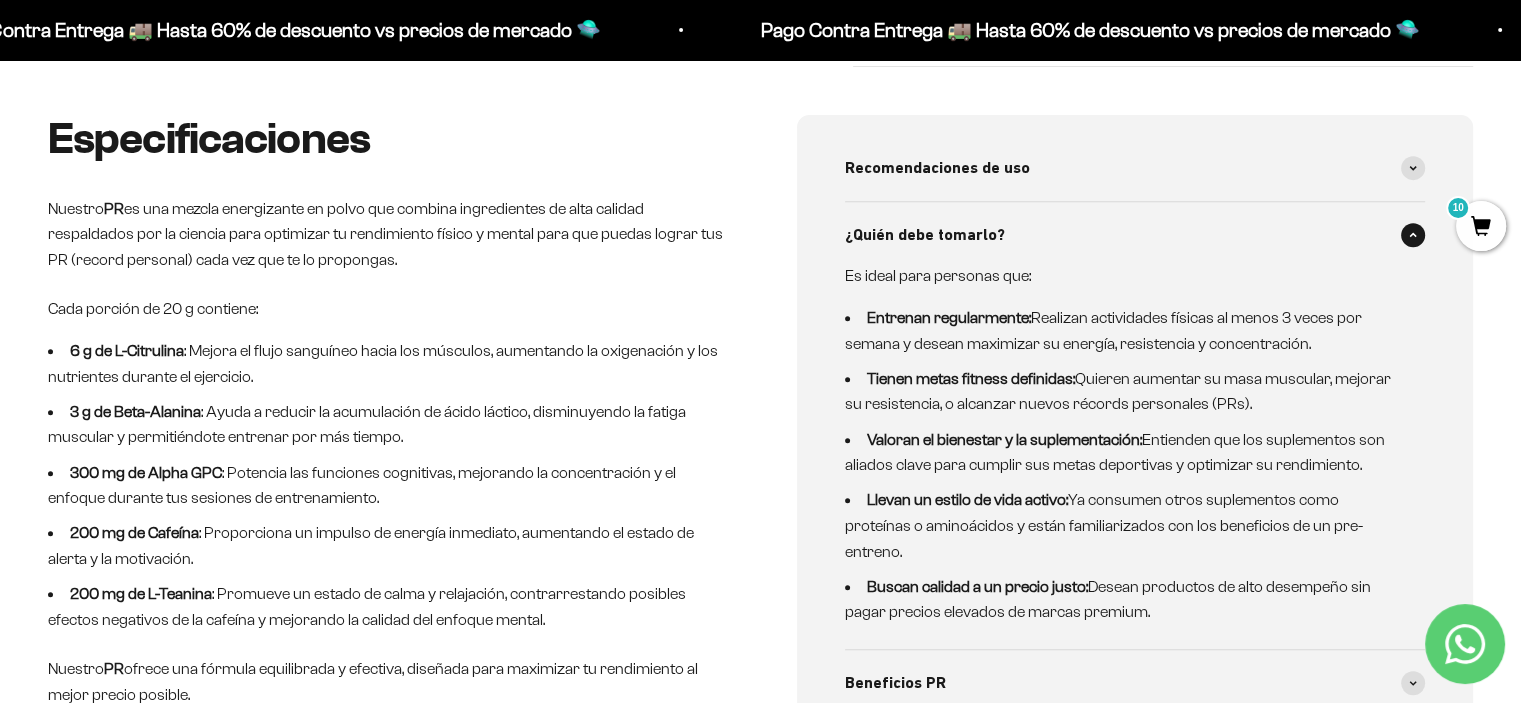 scroll, scrollTop: 800, scrollLeft: 0, axis: vertical 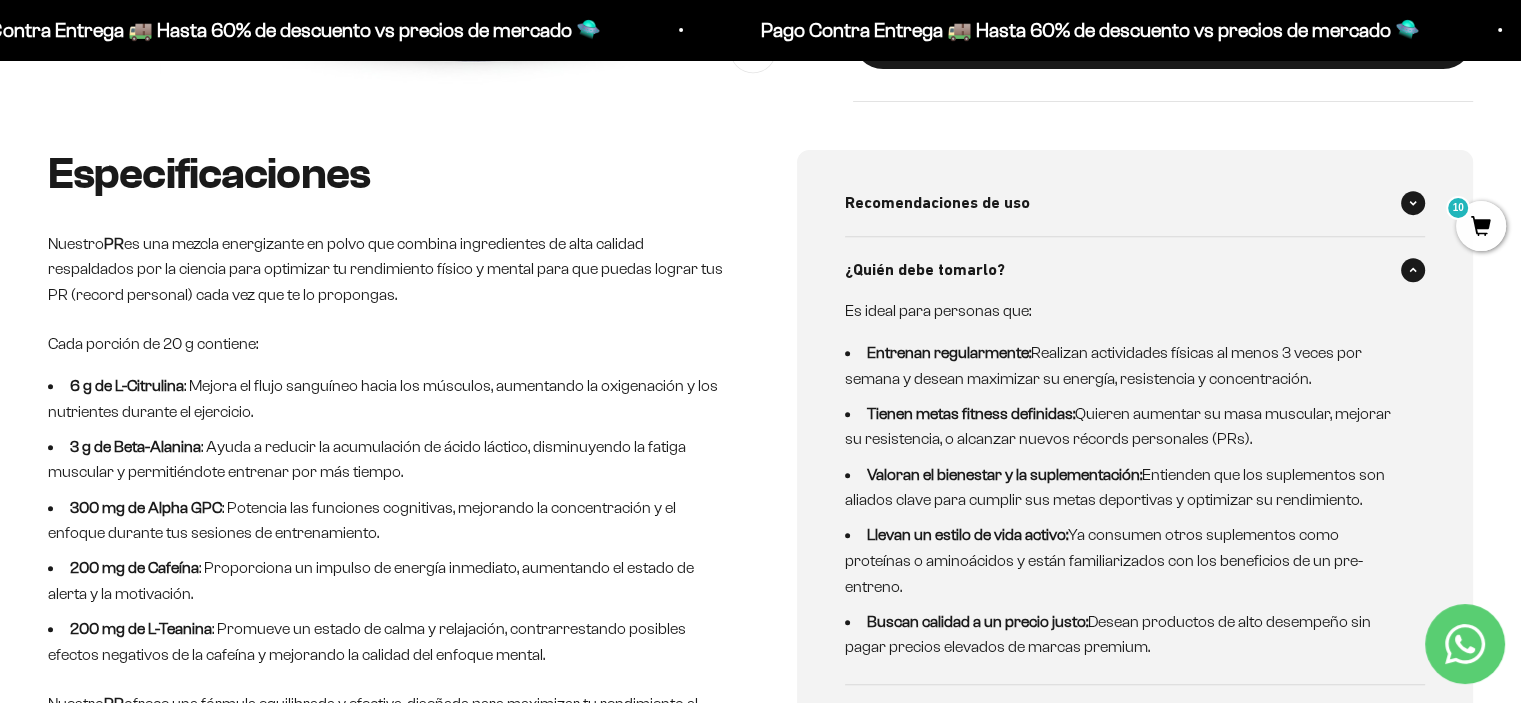 click on "Recomendaciones de uso" at bounding box center (937, 203) 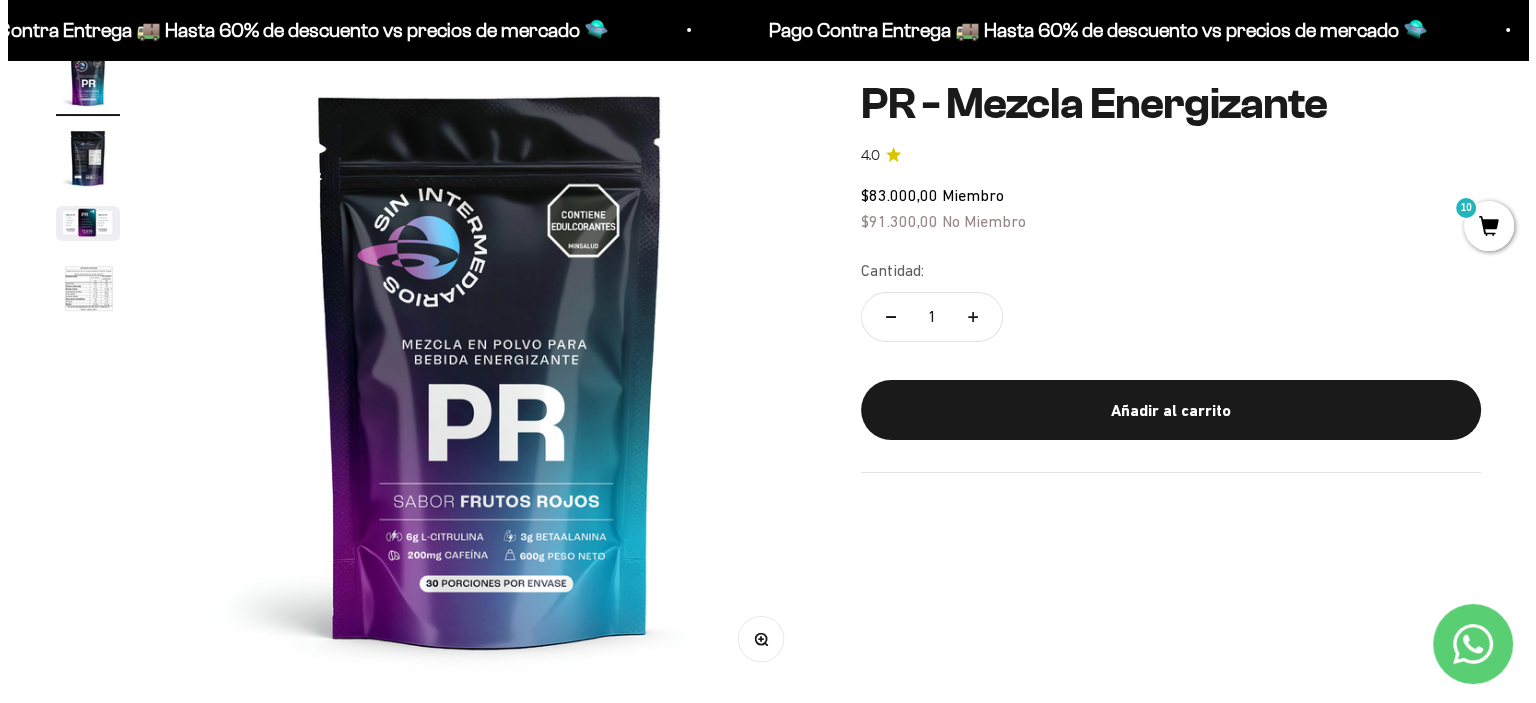 scroll, scrollTop: 200, scrollLeft: 0, axis: vertical 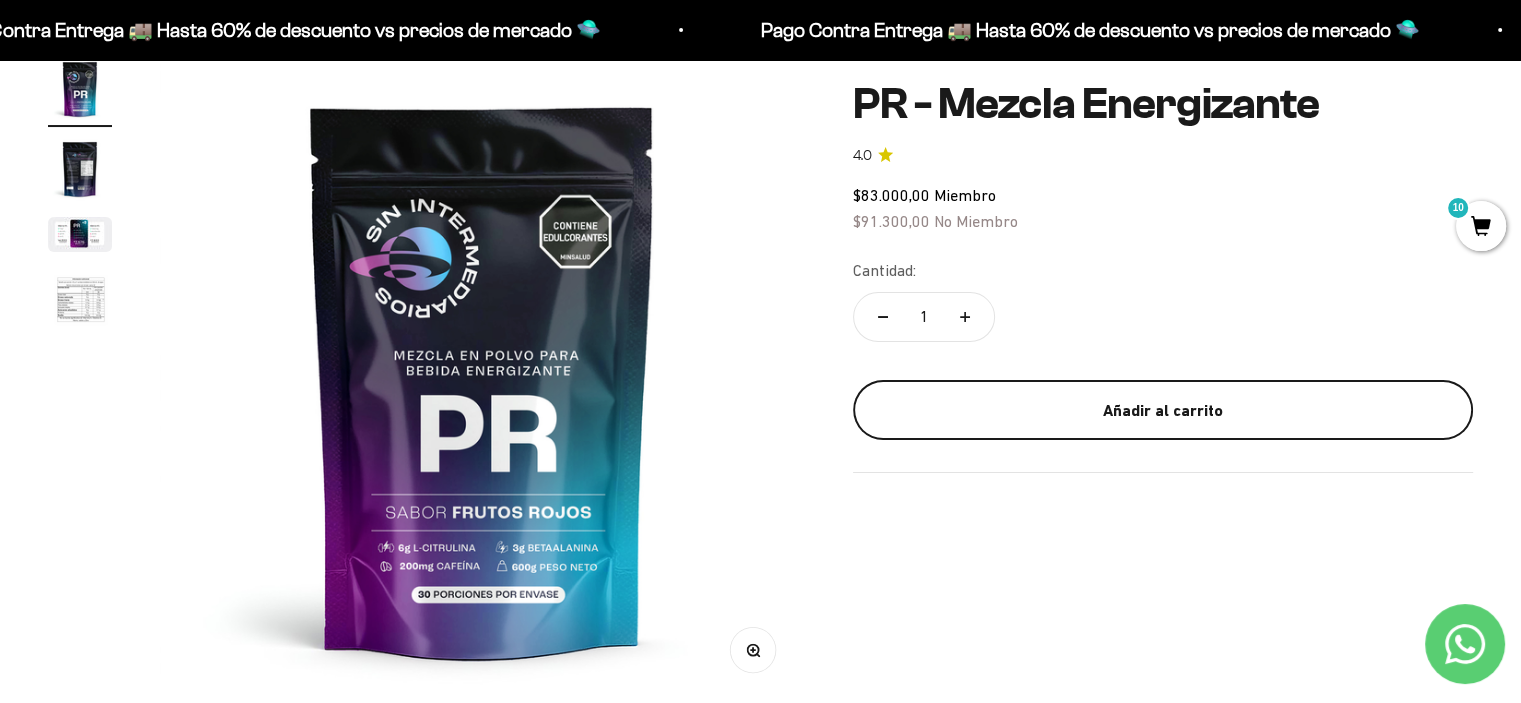 click on "Añadir al carrito" at bounding box center [1163, 410] 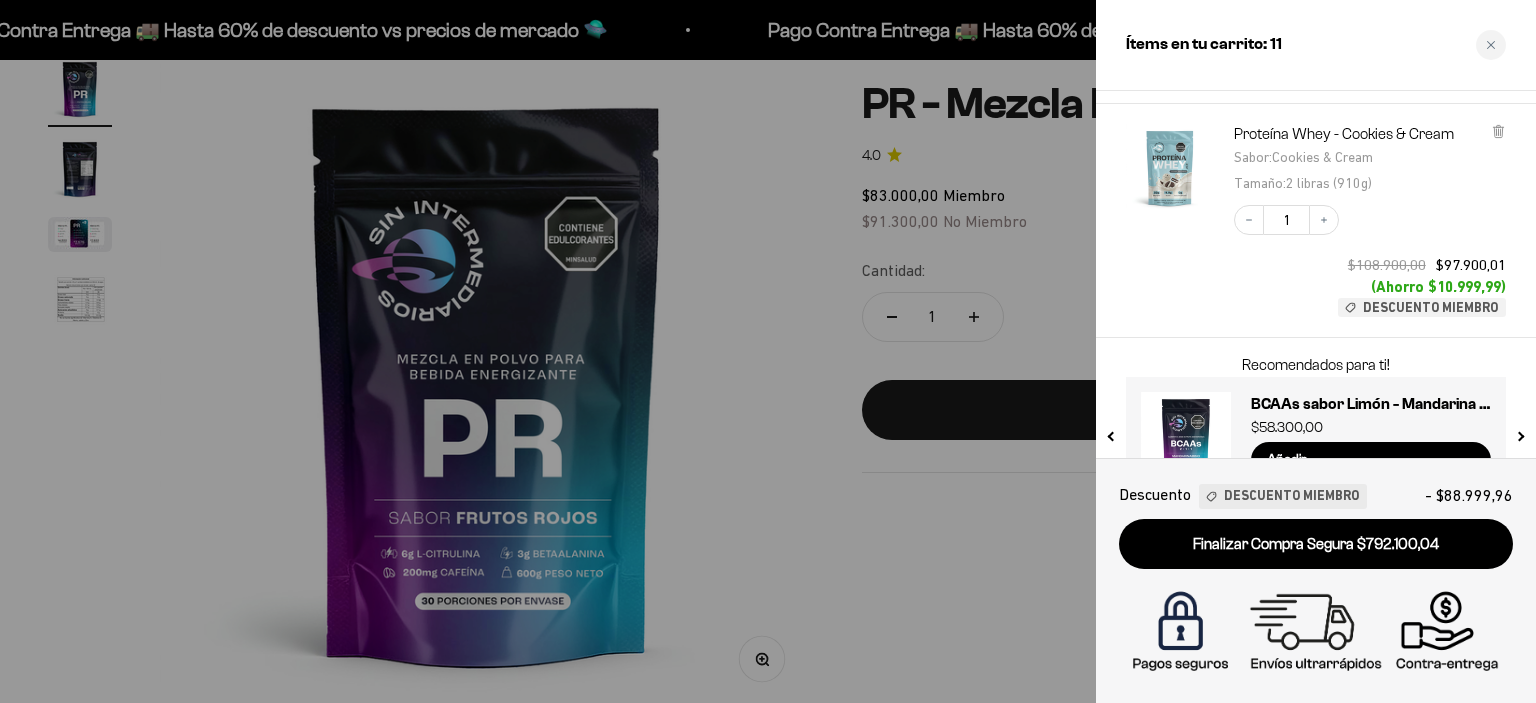 scroll, scrollTop: 950, scrollLeft: 0, axis: vertical 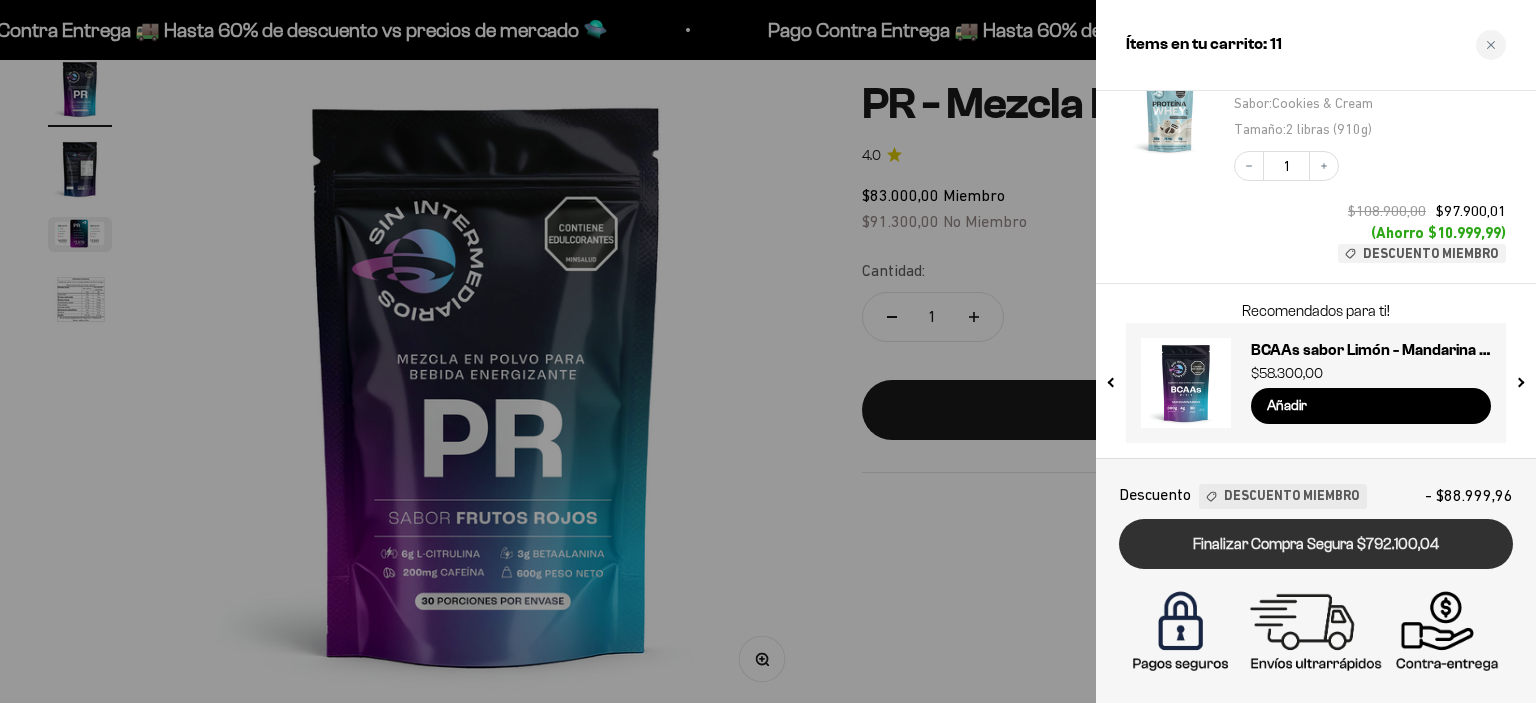 click on "Finalizar Compra Segura $792.100,04" at bounding box center (1316, 544) 